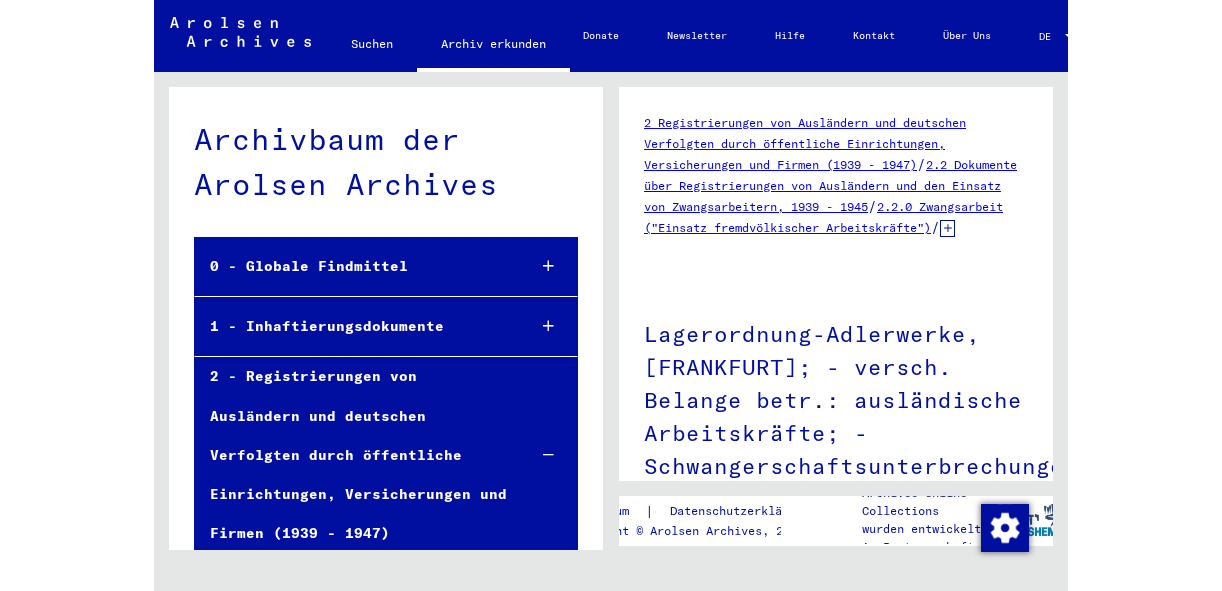 scroll, scrollTop: 0, scrollLeft: 0, axis: both 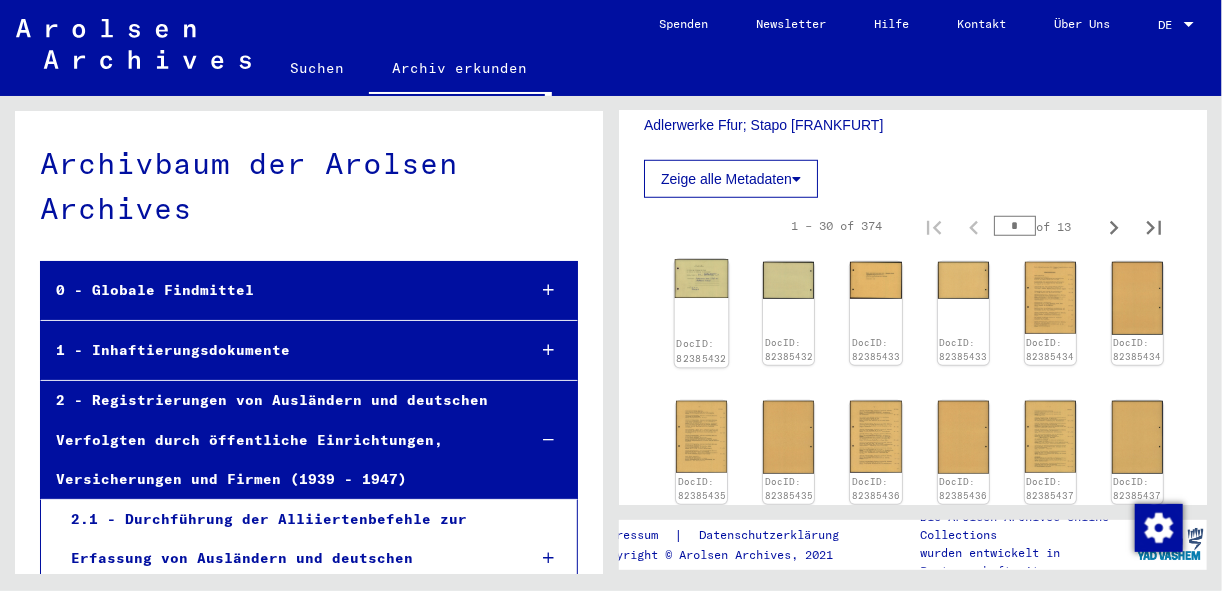 click 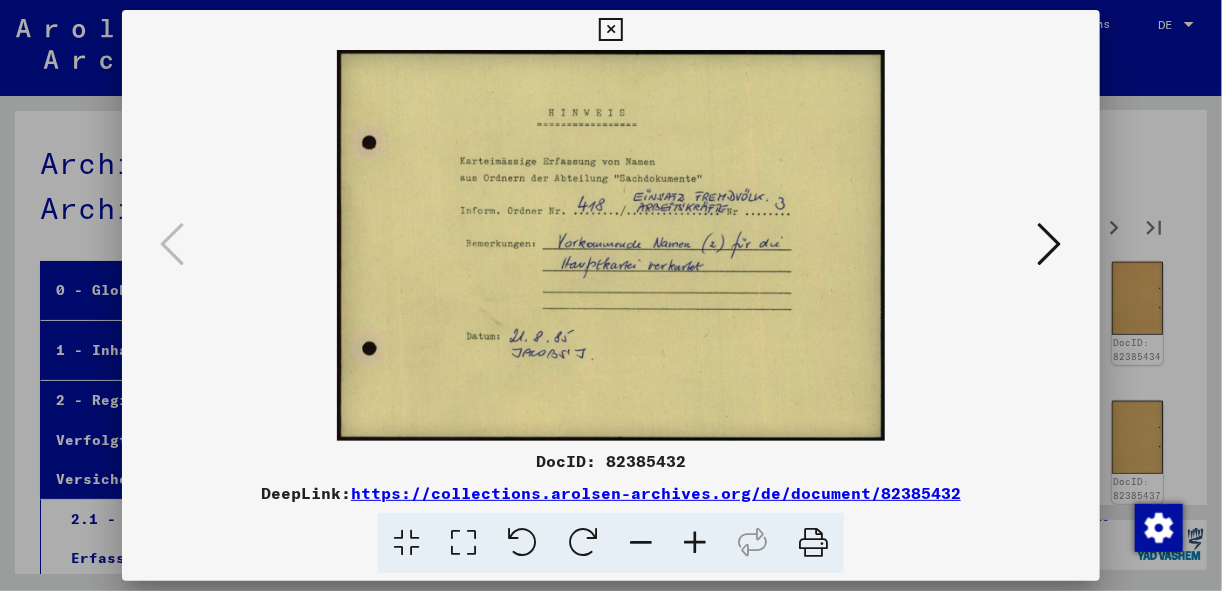 click at bounding box center (1050, 245) 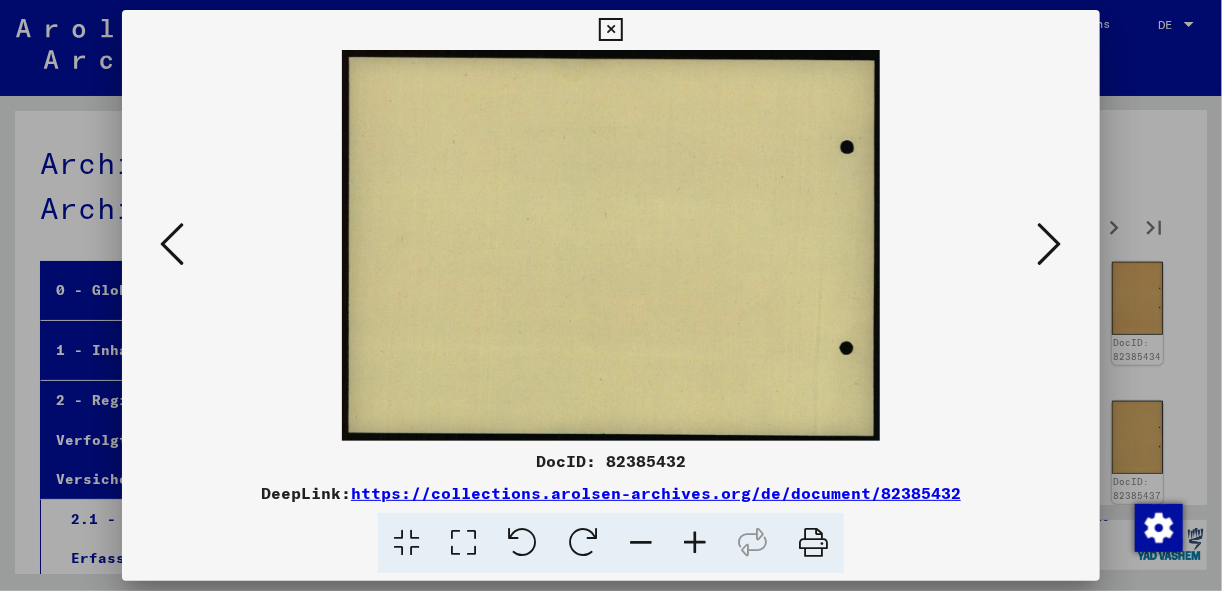 click at bounding box center (1050, 245) 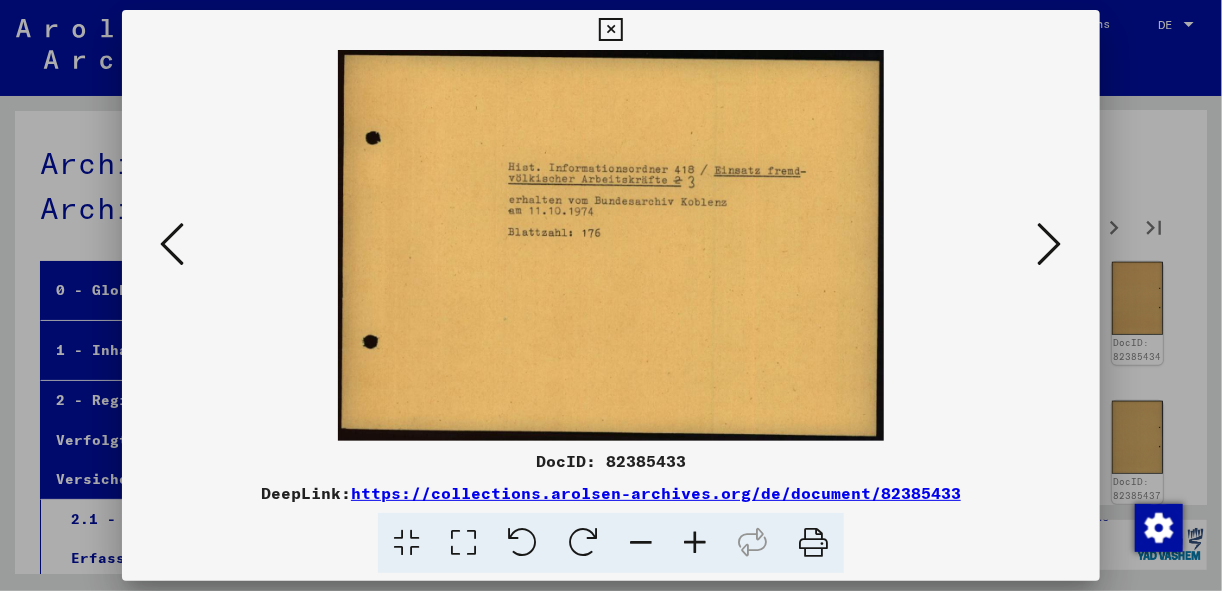click at bounding box center [1050, 244] 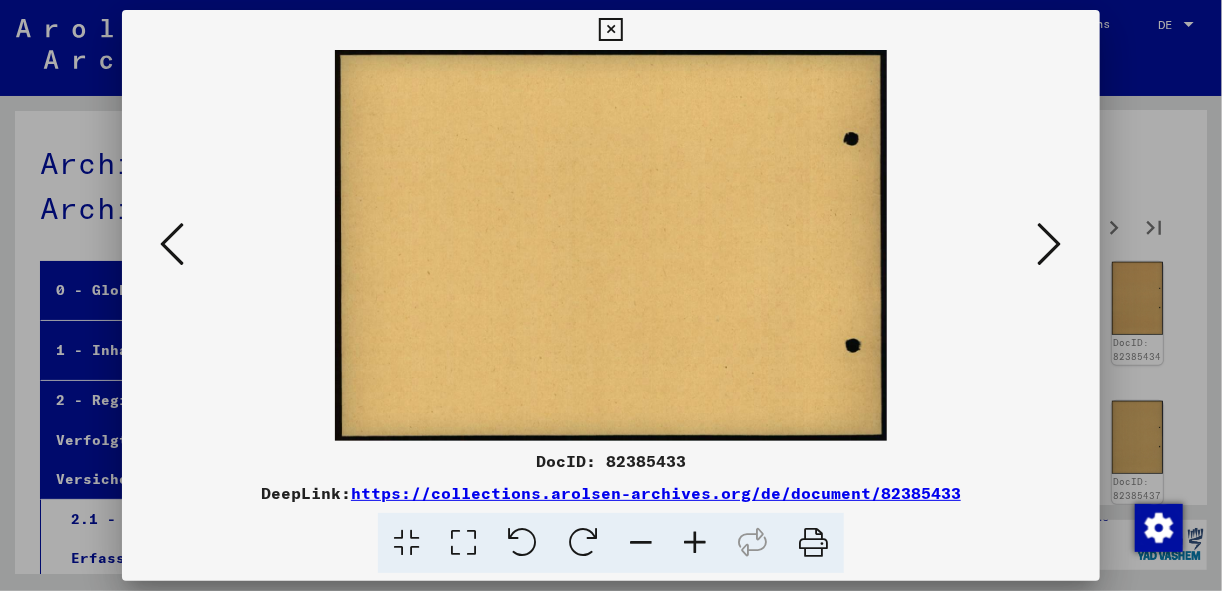 click at bounding box center [1050, 244] 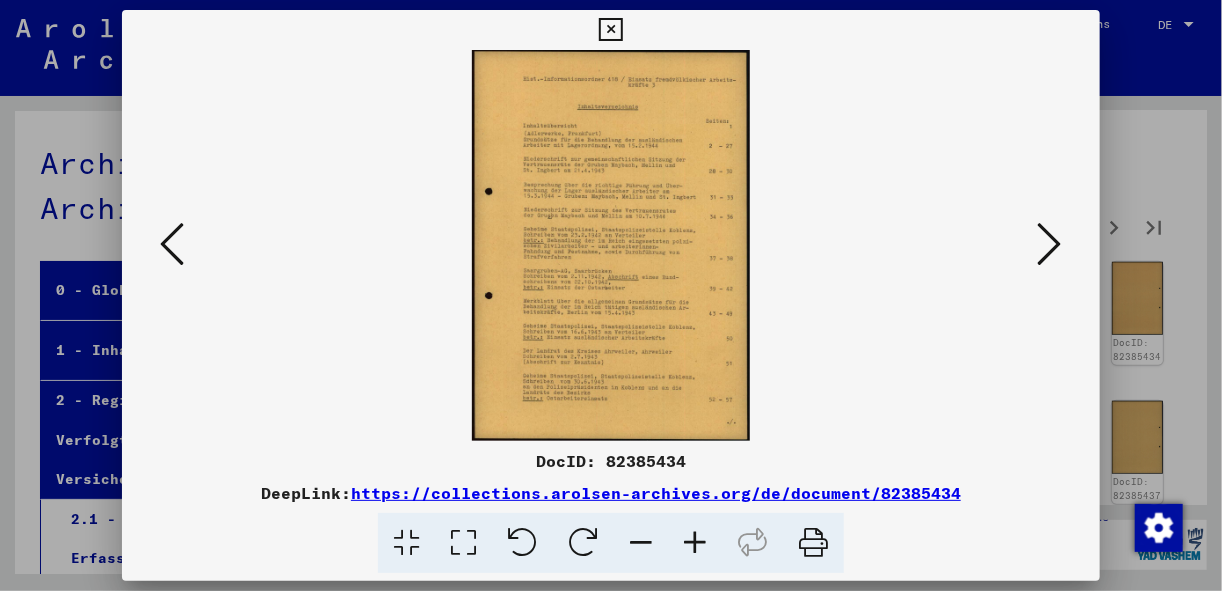 click at bounding box center [463, 543] 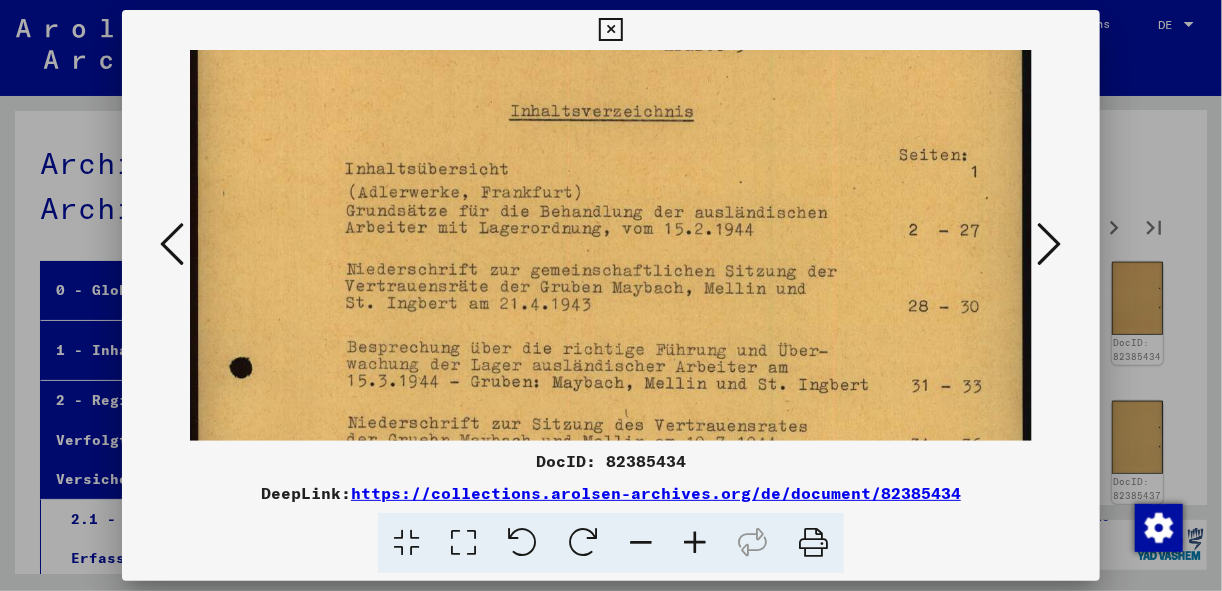 scroll, scrollTop: 99, scrollLeft: 0, axis: vertical 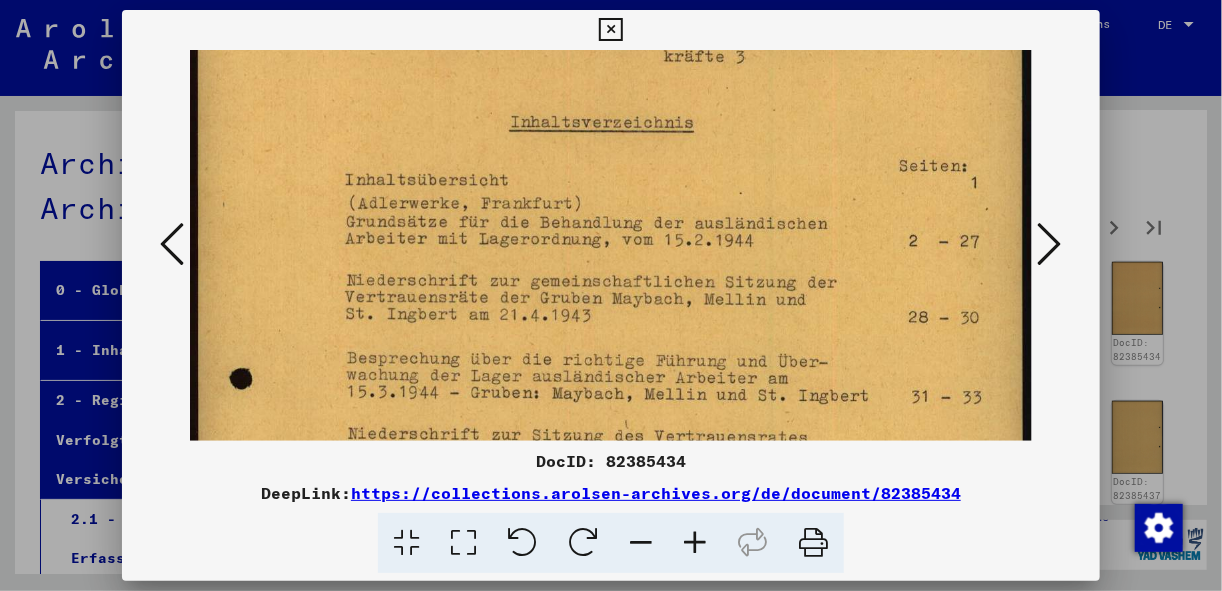drag, startPoint x: 785, startPoint y: 340, endPoint x: 795, endPoint y: 252, distance: 88.56636 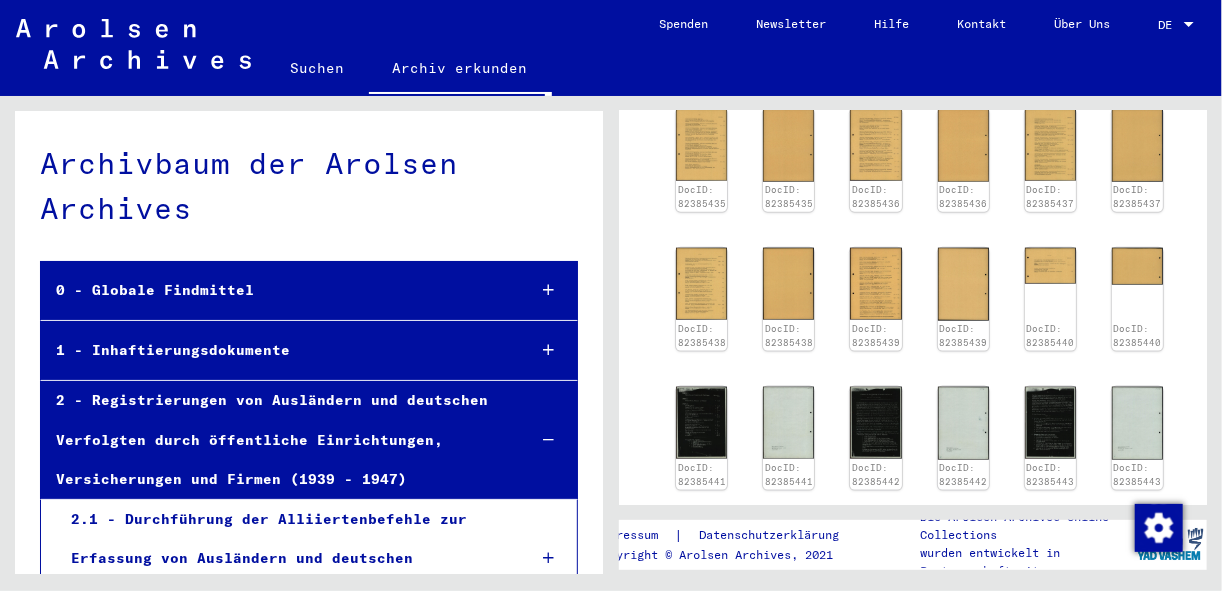 scroll, scrollTop: 960, scrollLeft: 0, axis: vertical 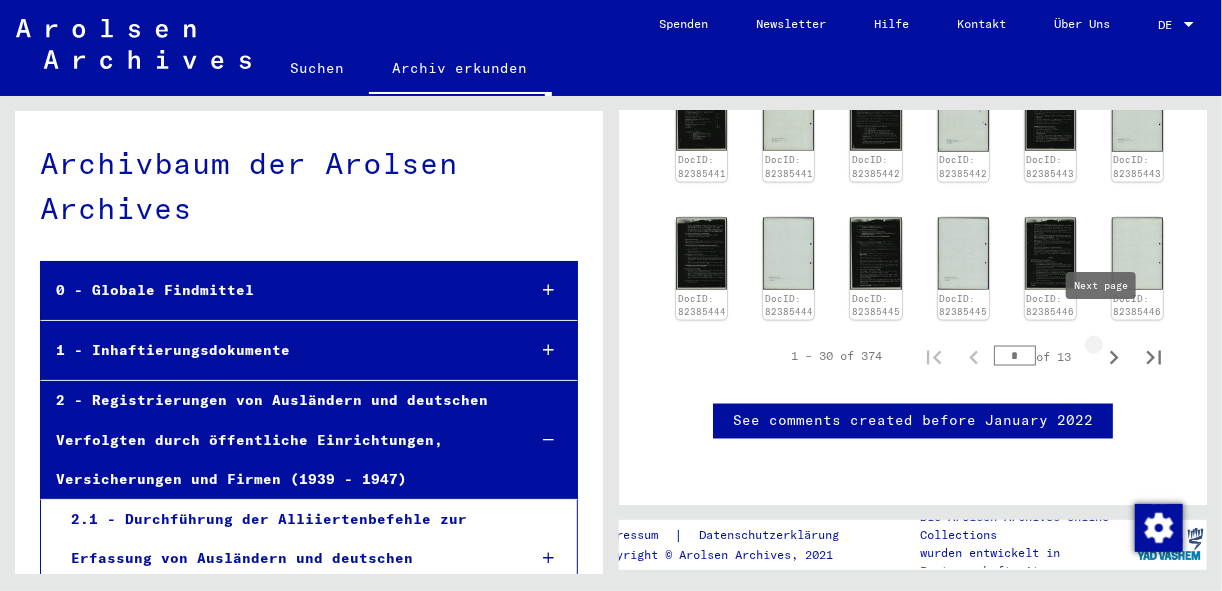click 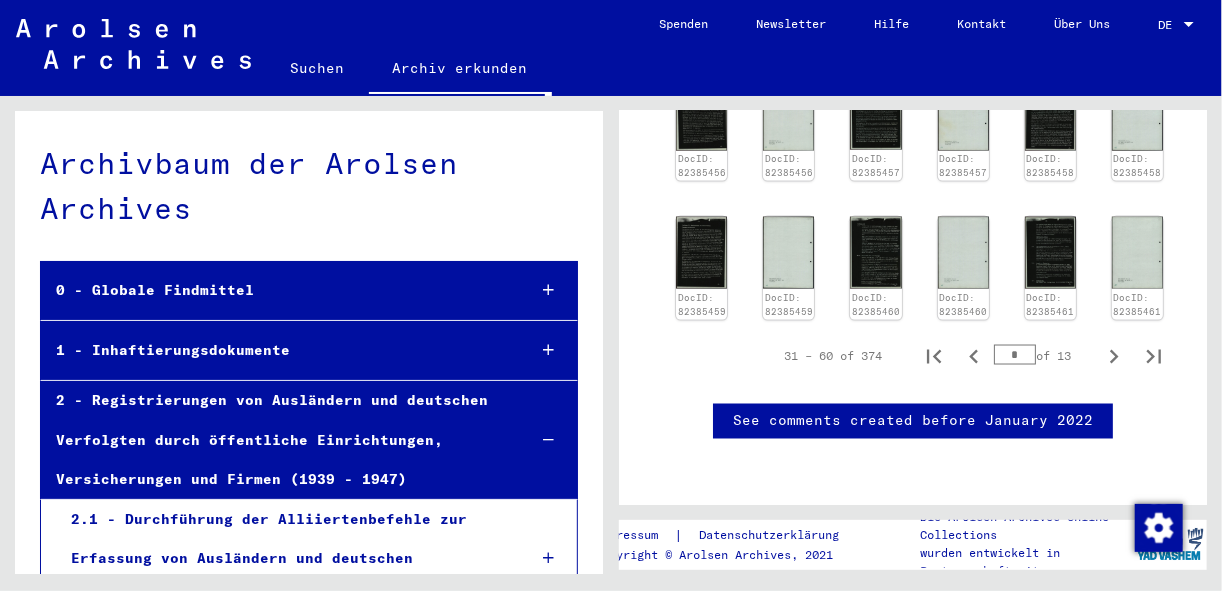 scroll, scrollTop: 1335, scrollLeft: 0, axis: vertical 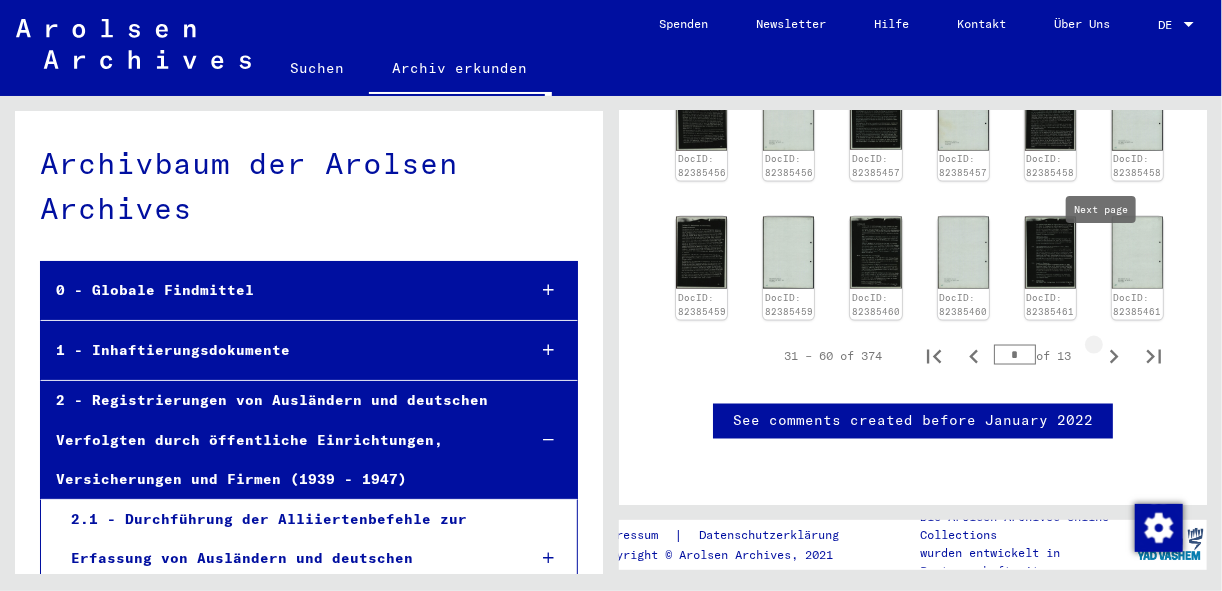 click 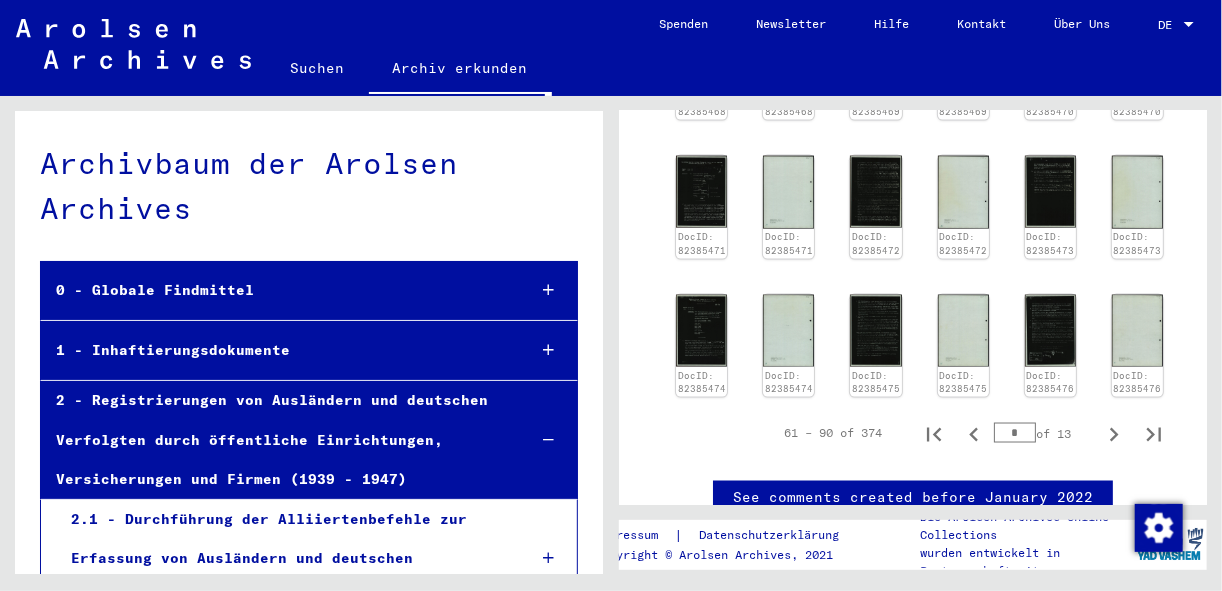 scroll, scrollTop: 1415, scrollLeft: 0, axis: vertical 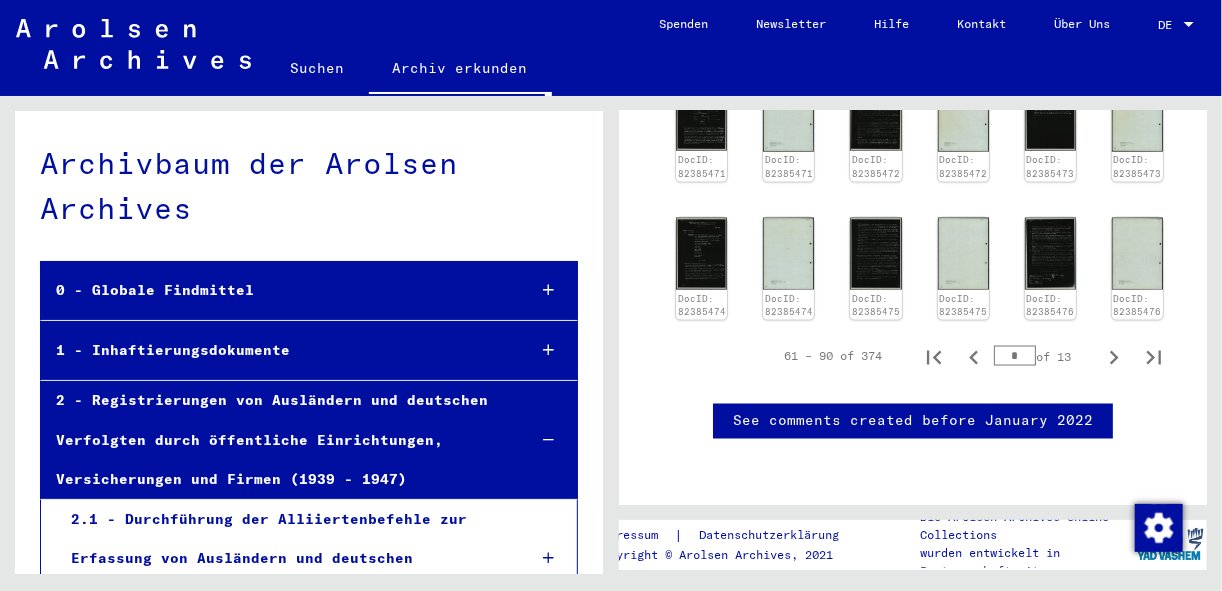 drag, startPoint x: 1012, startPoint y: 171, endPoint x: 957, endPoint y: 179, distance: 55.578773 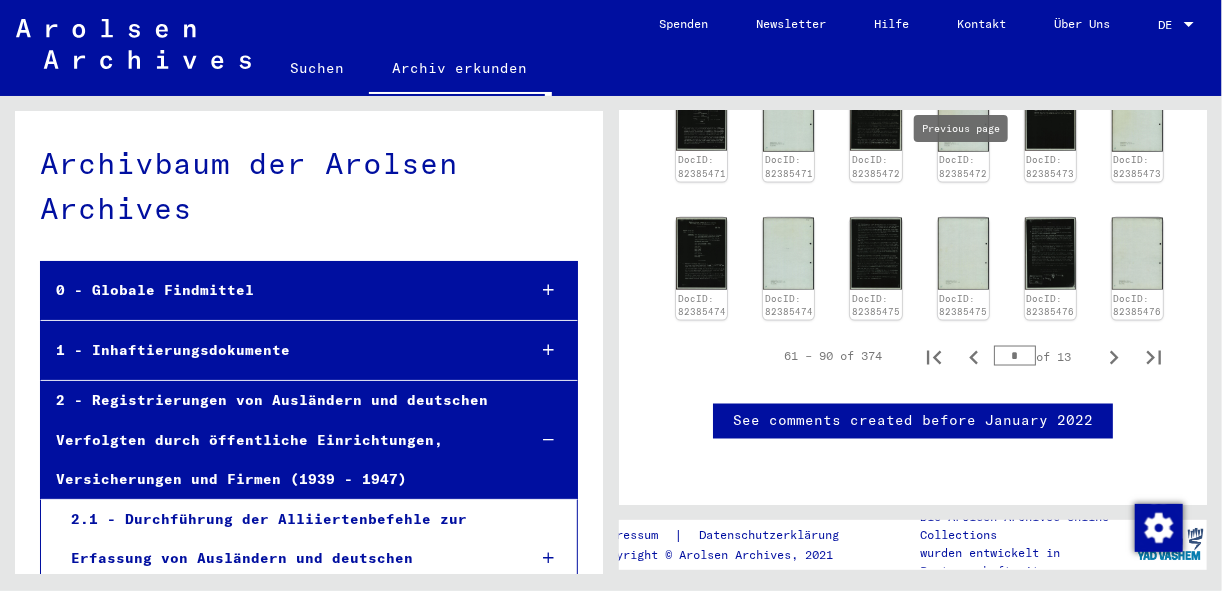 type on "*" 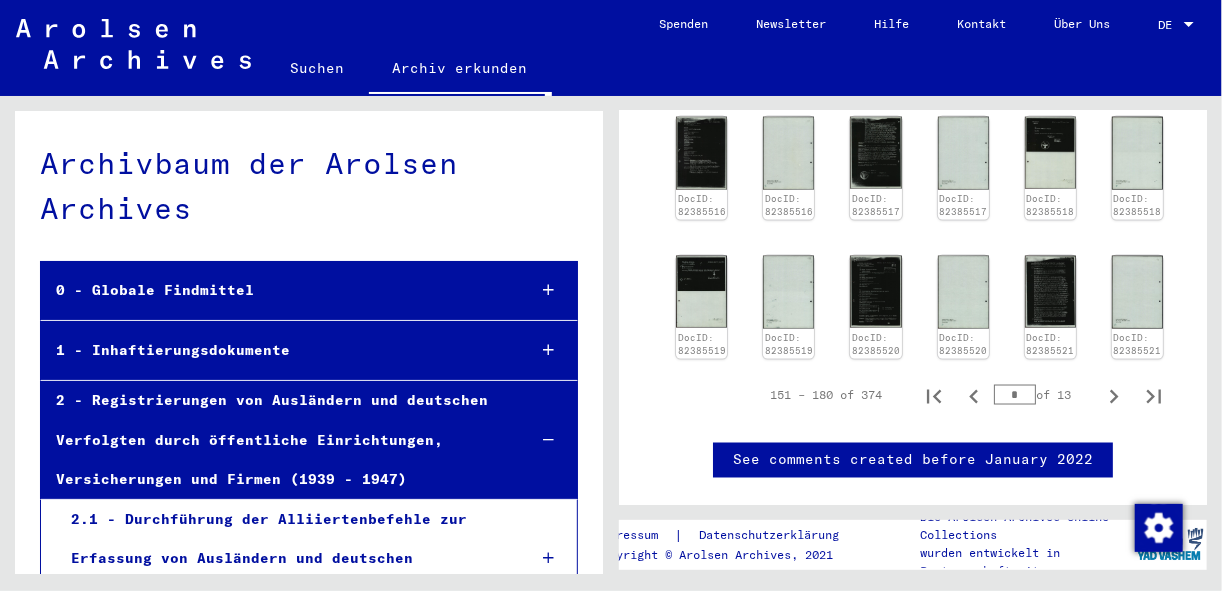 scroll, scrollTop: 1163, scrollLeft: 0, axis: vertical 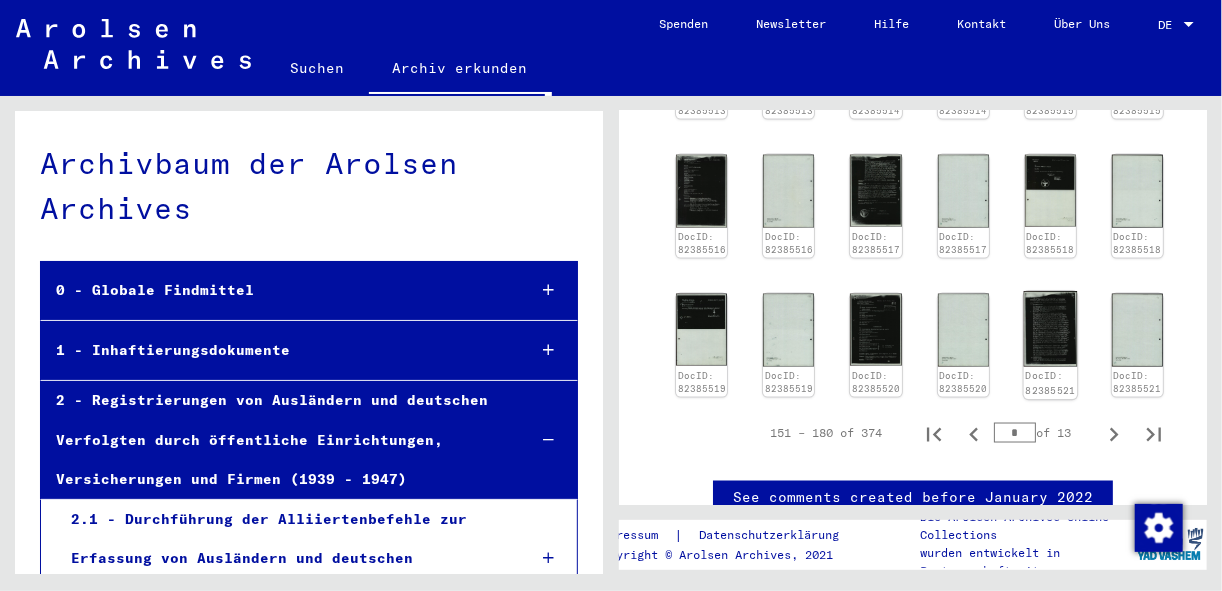 click 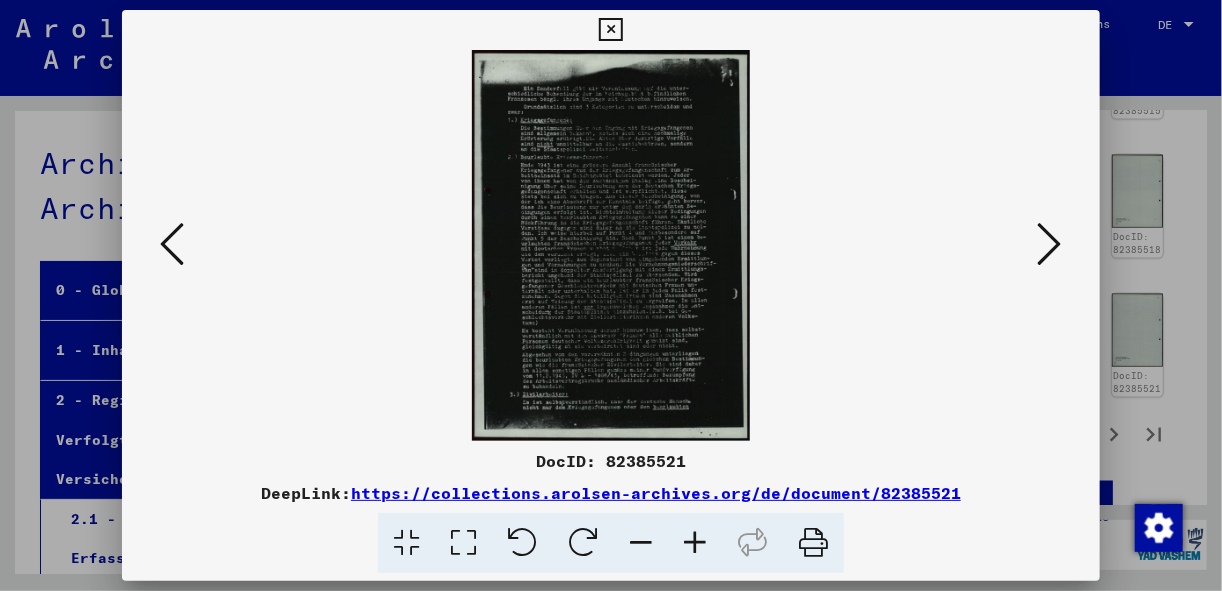 click at bounding box center [610, 30] 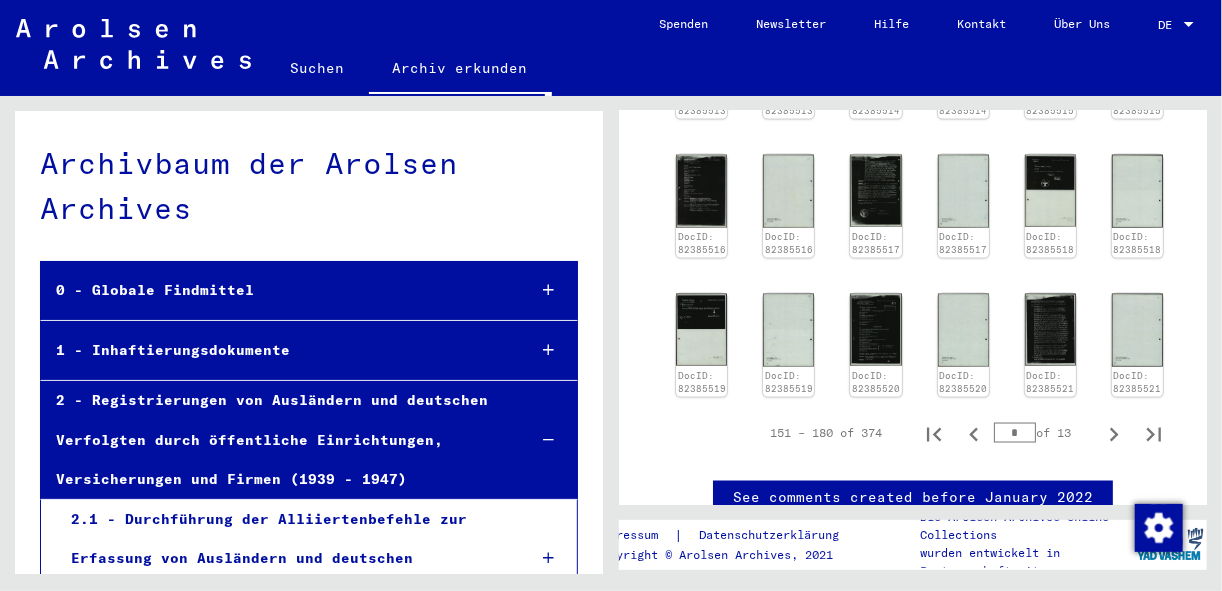 drag, startPoint x: 1012, startPoint y: 429, endPoint x: 933, endPoint y: 425, distance: 79.101204 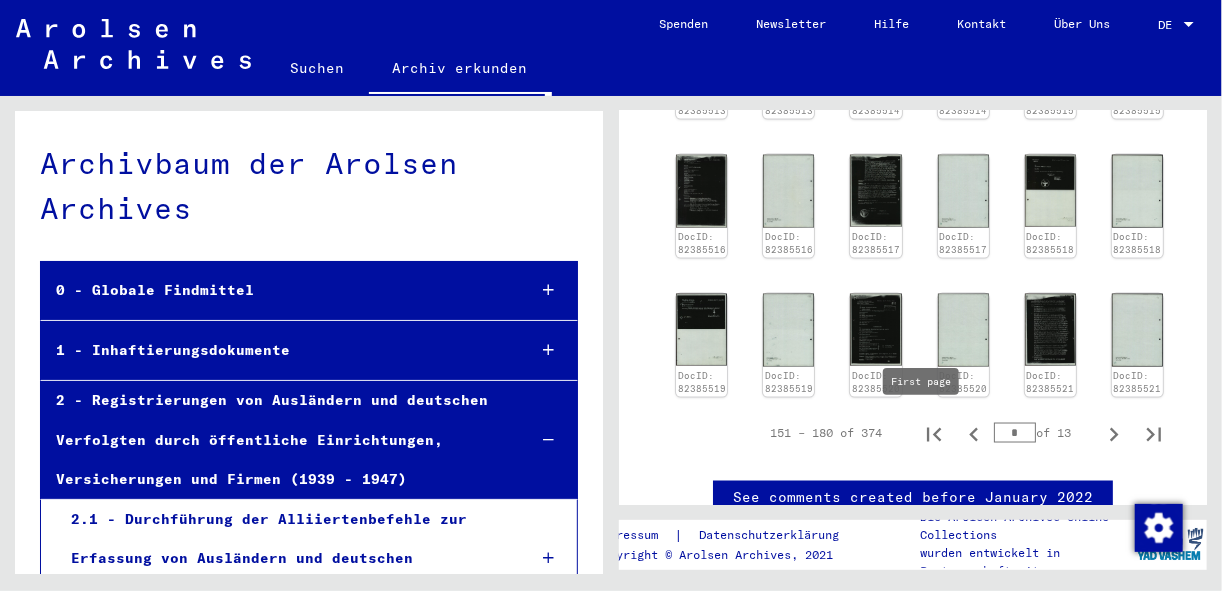 type on "*" 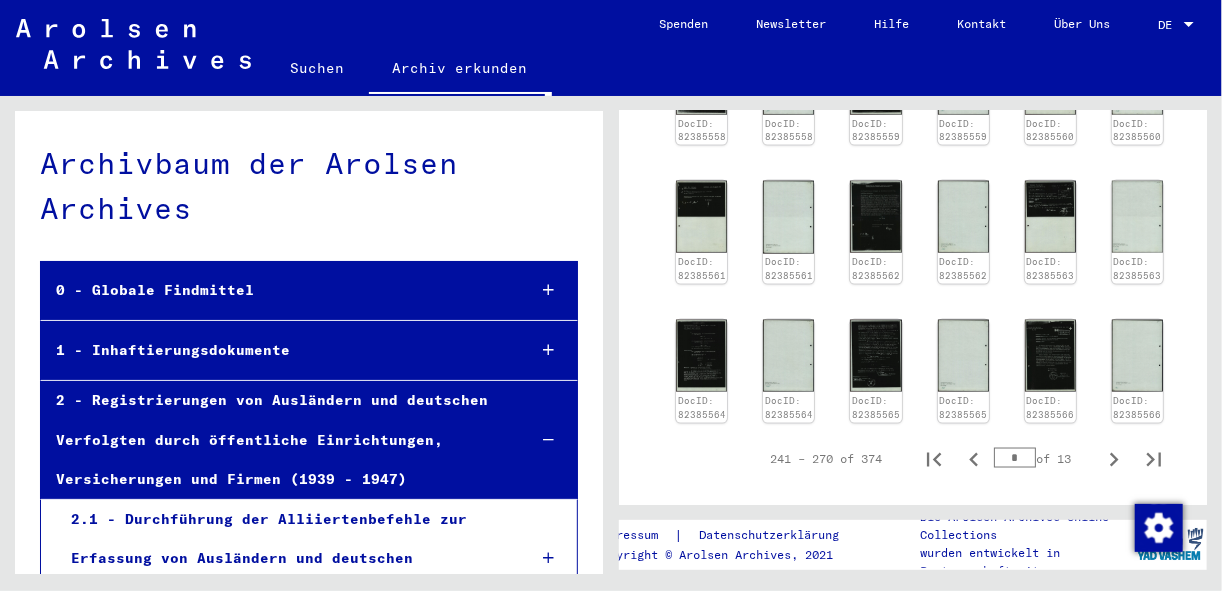 scroll, scrollTop: 1205, scrollLeft: 0, axis: vertical 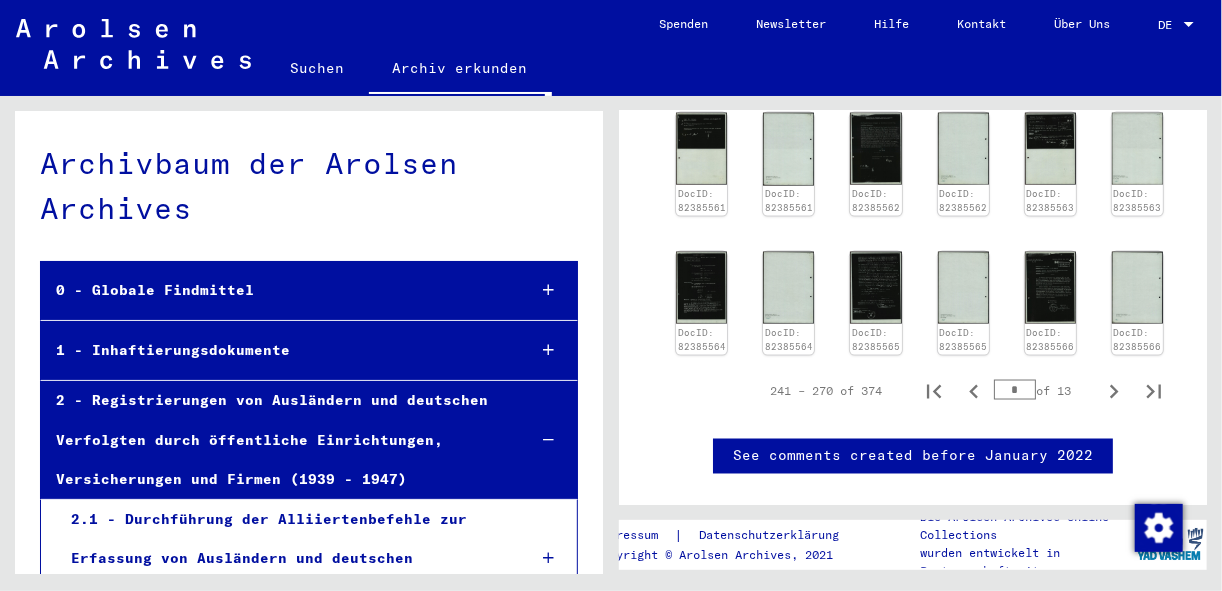 click on "*" at bounding box center [1015, 390] 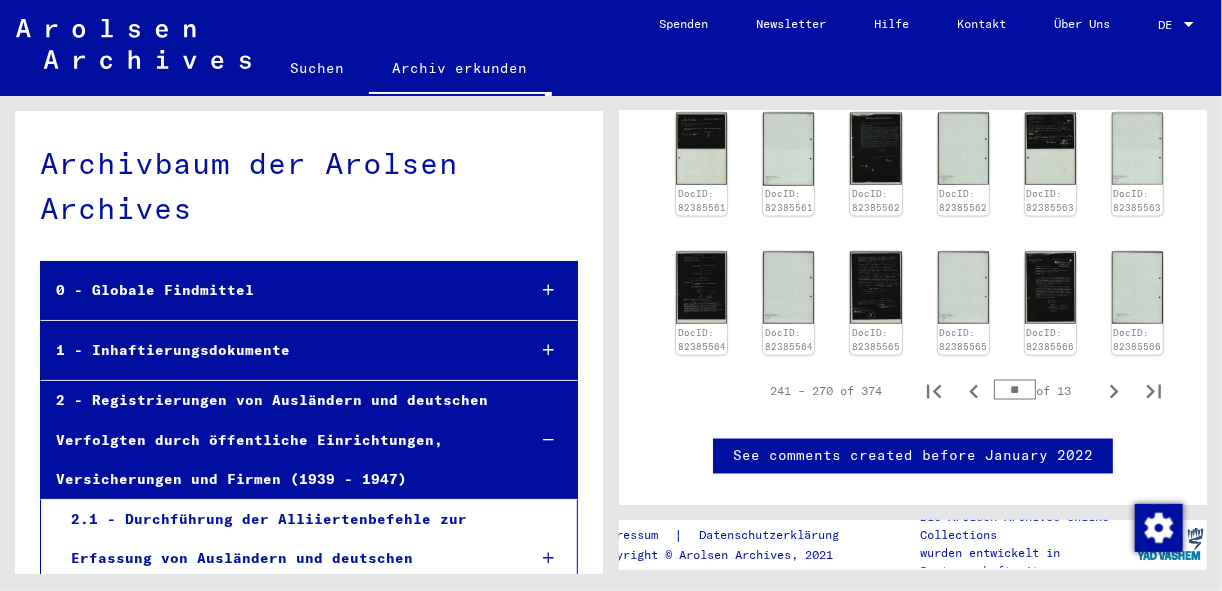 type on "**" 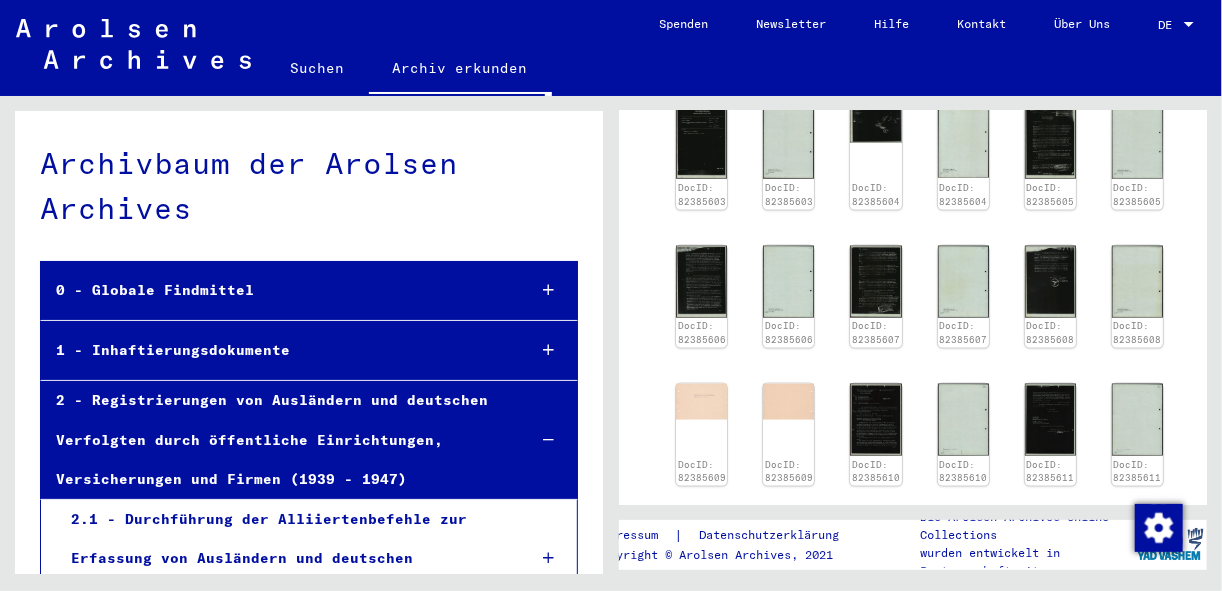 scroll, scrollTop: 1045, scrollLeft: 0, axis: vertical 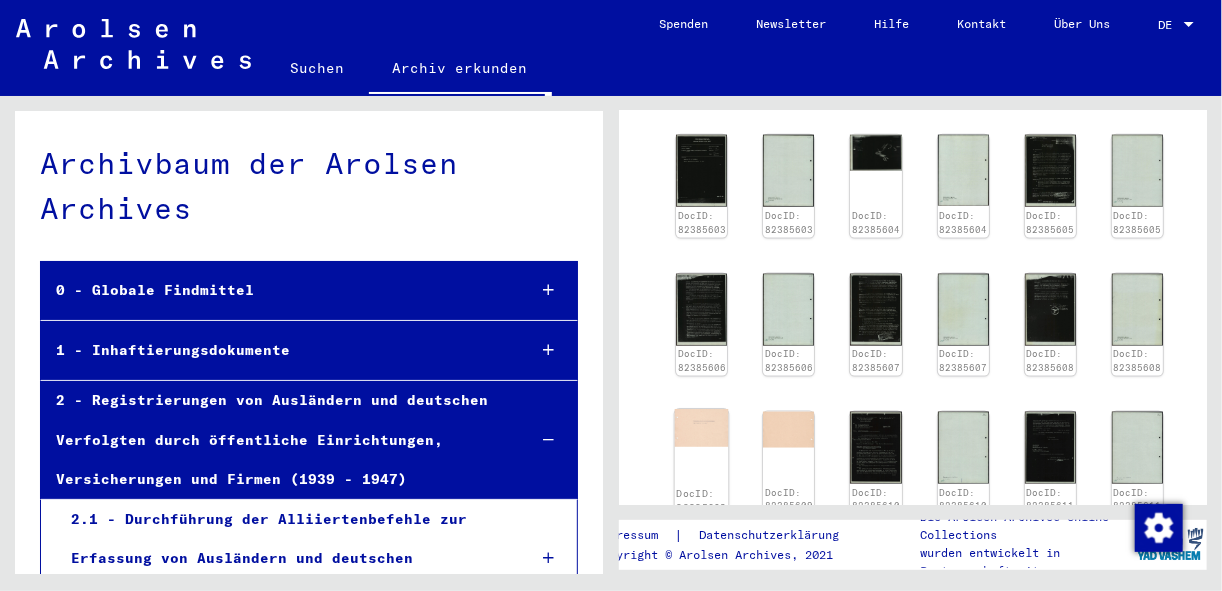 click 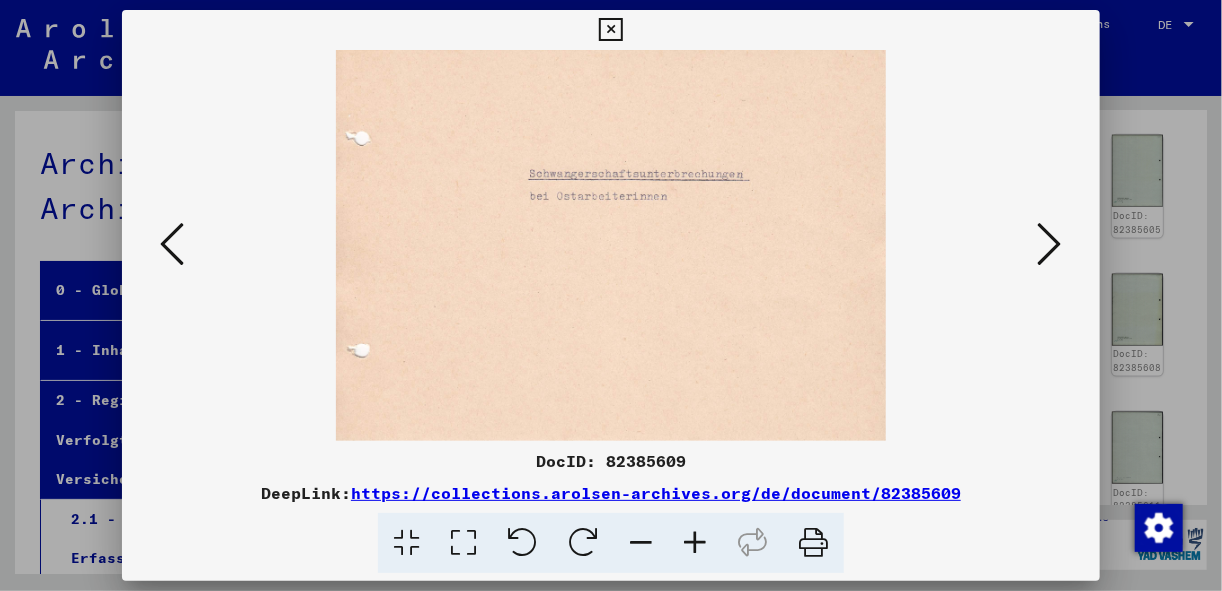 click at bounding box center (1050, 244) 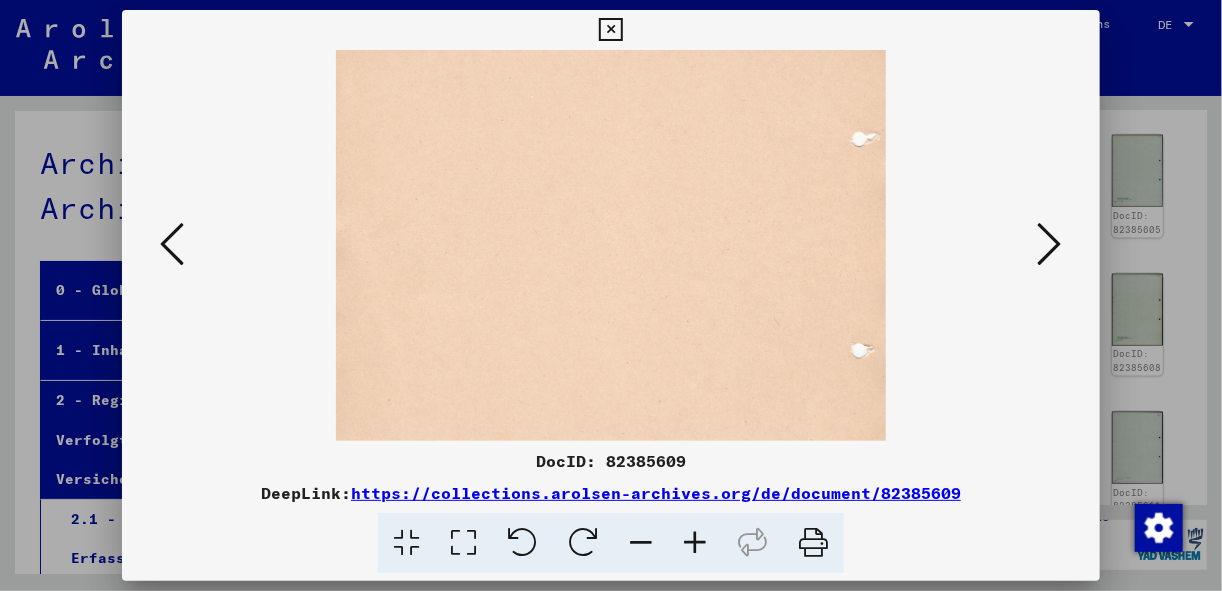 click at bounding box center [1050, 244] 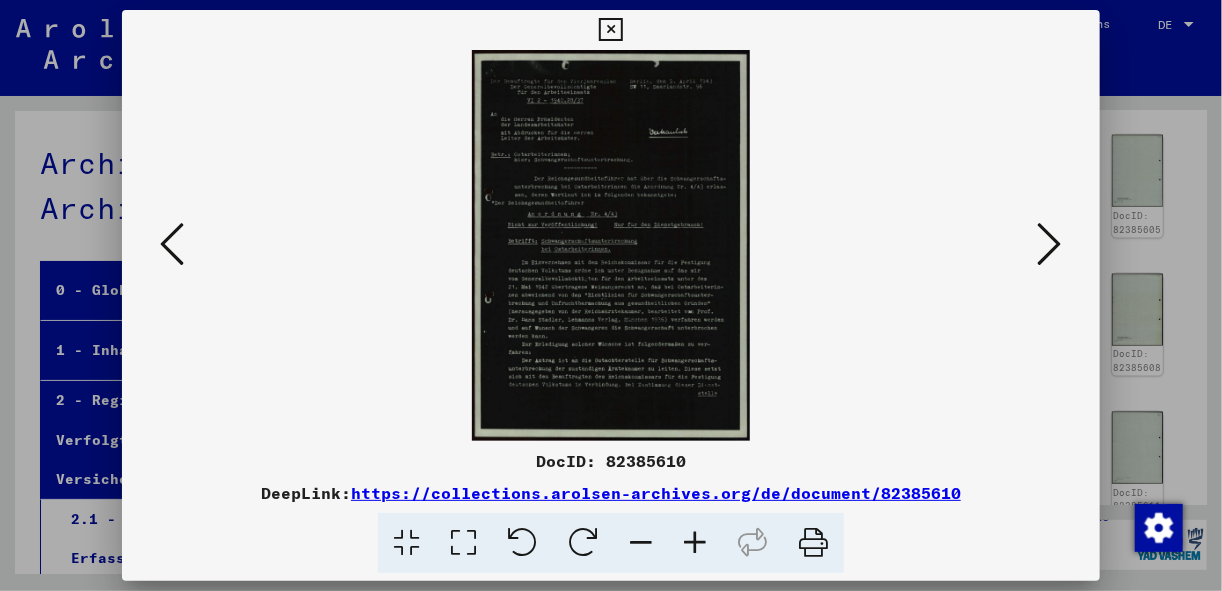 click at bounding box center (463, 543) 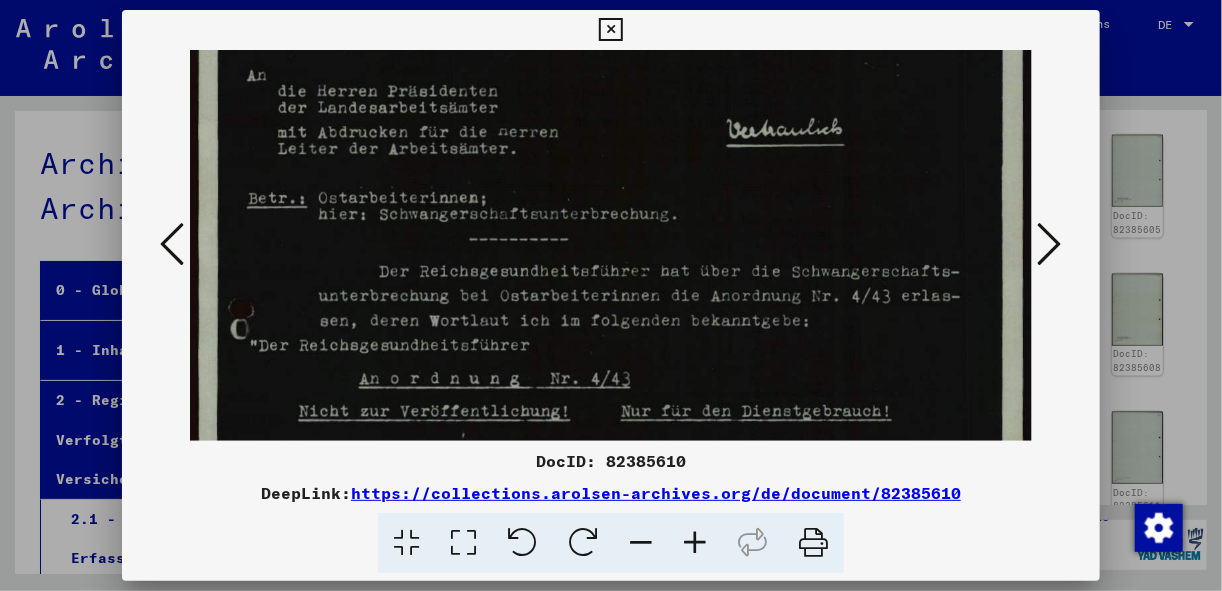 scroll, scrollTop: 174, scrollLeft: 0, axis: vertical 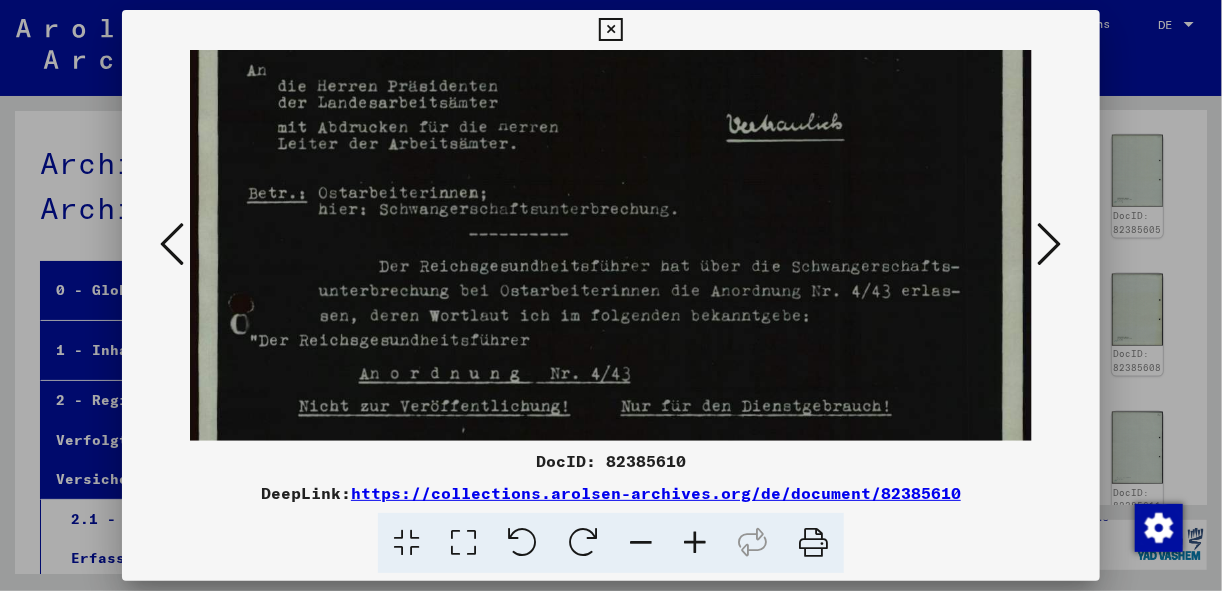 drag, startPoint x: 816, startPoint y: 375, endPoint x: 795, endPoint y: 203, distance: 173.27724 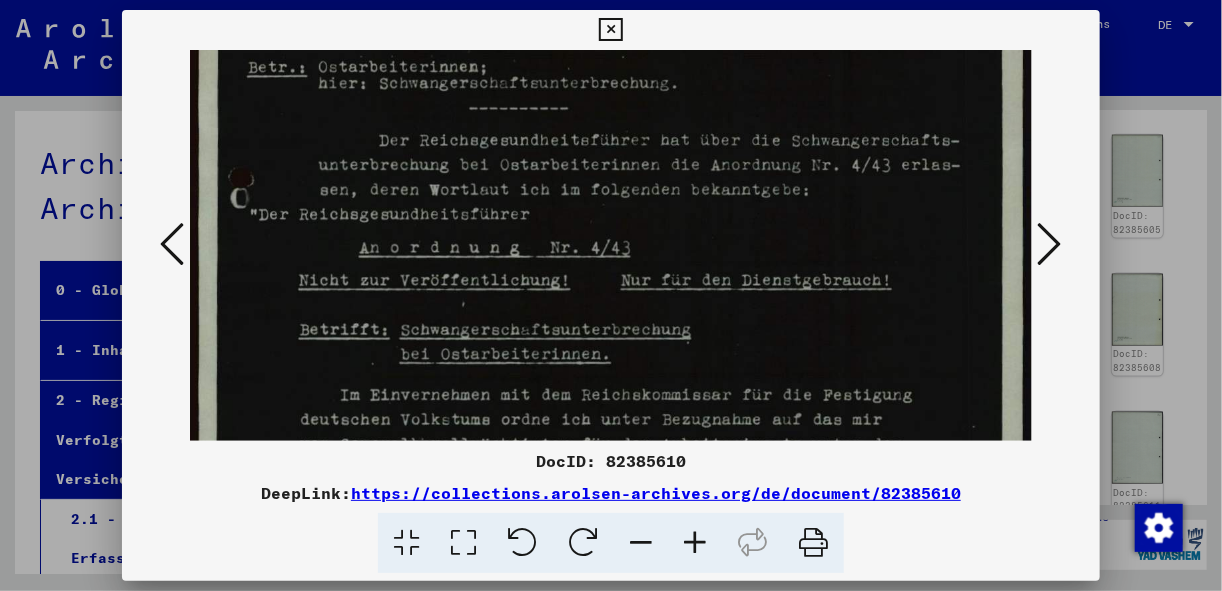 drag, startPoint x: 838, startPoint y: 331, endPoint x: 848, endPoint y: 201, distance: 130.38405 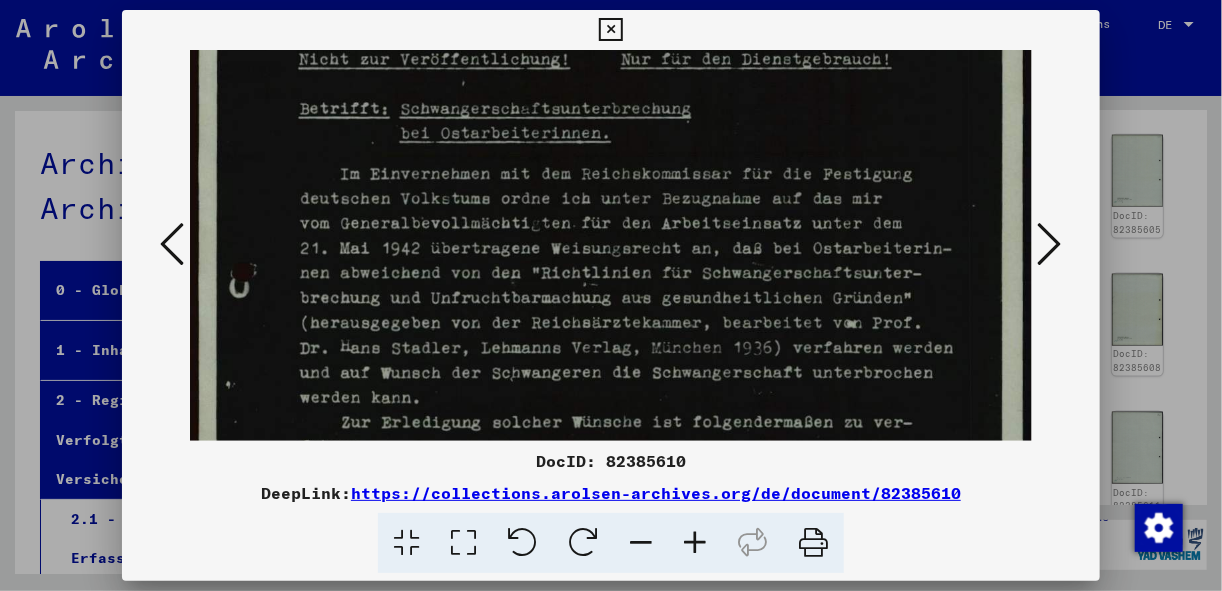 scroll, scrollTop: 526, scrollLeft: 0, axis: vertical 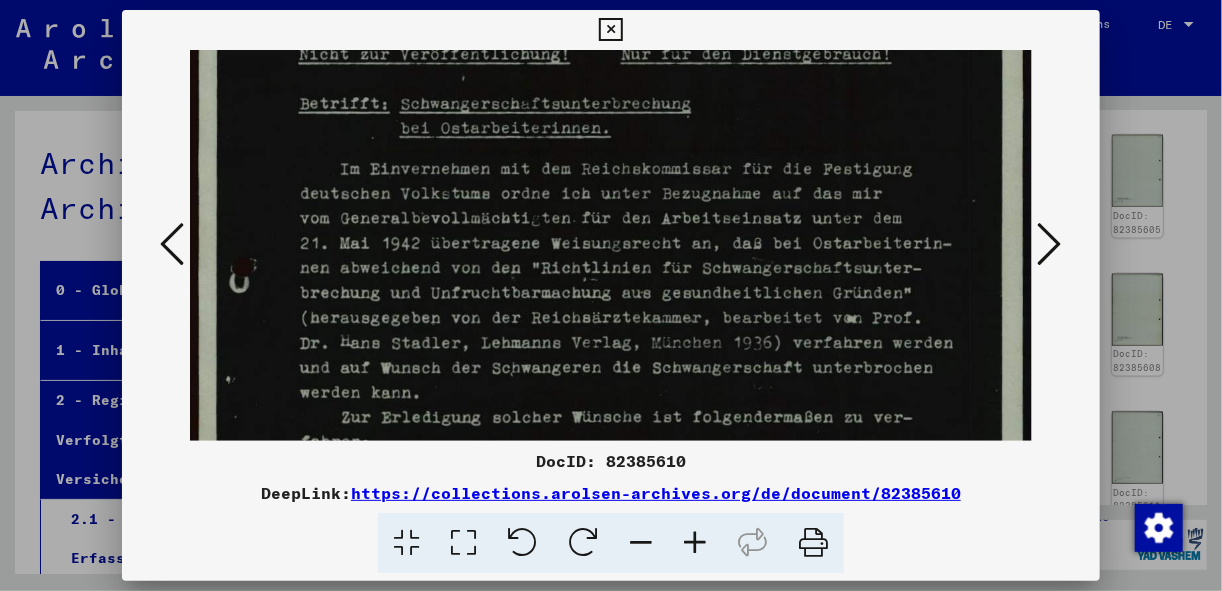 drag, startPoint x: 864, startPoint y: 363, endPoint x: 871, endPoint y: 141, distance: 222.11034 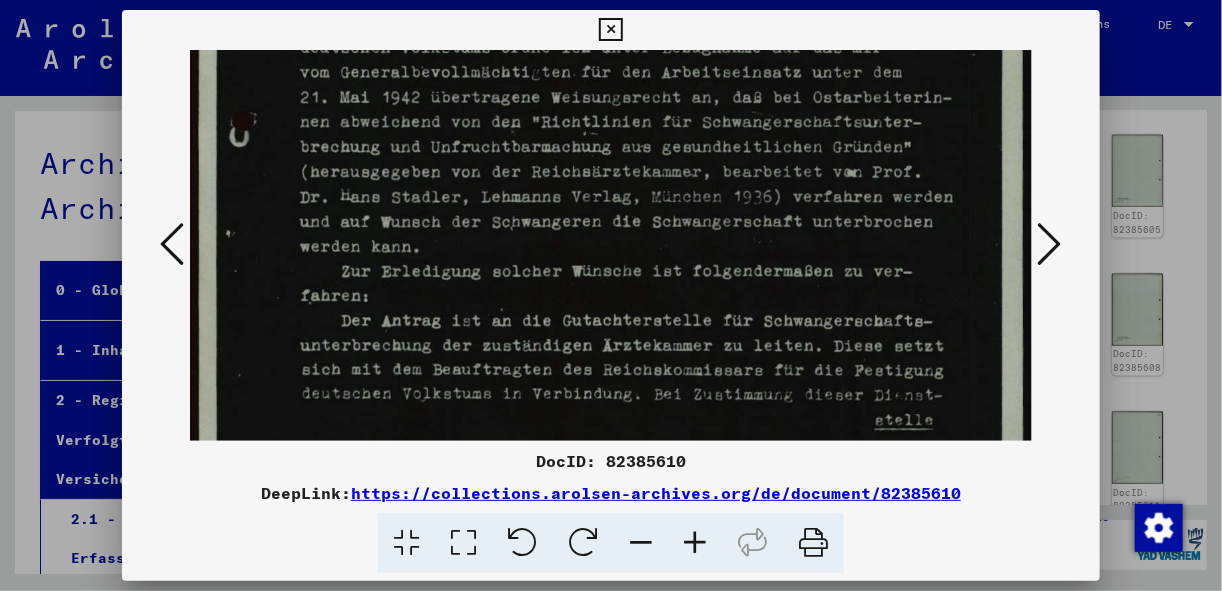 scroll, scrollTop: 677, scrollLeft: 0, axis: vertical 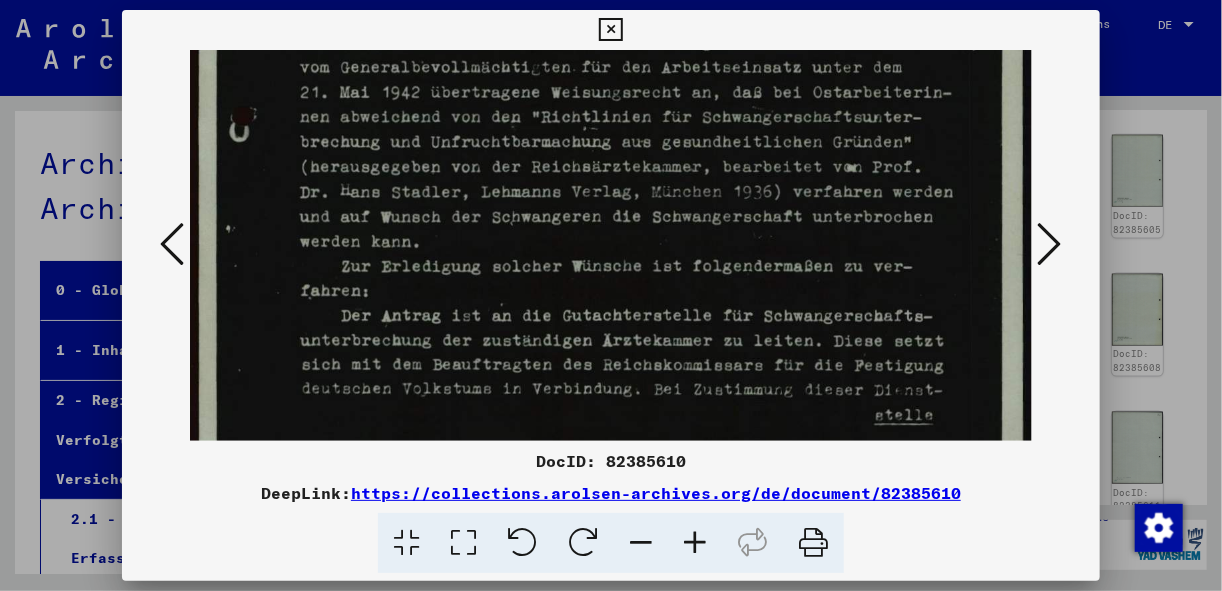 drag, startPoint x: 877, startPoint y: 354, endPoint x: 886, endPoint y: 214, distance: 140.28899 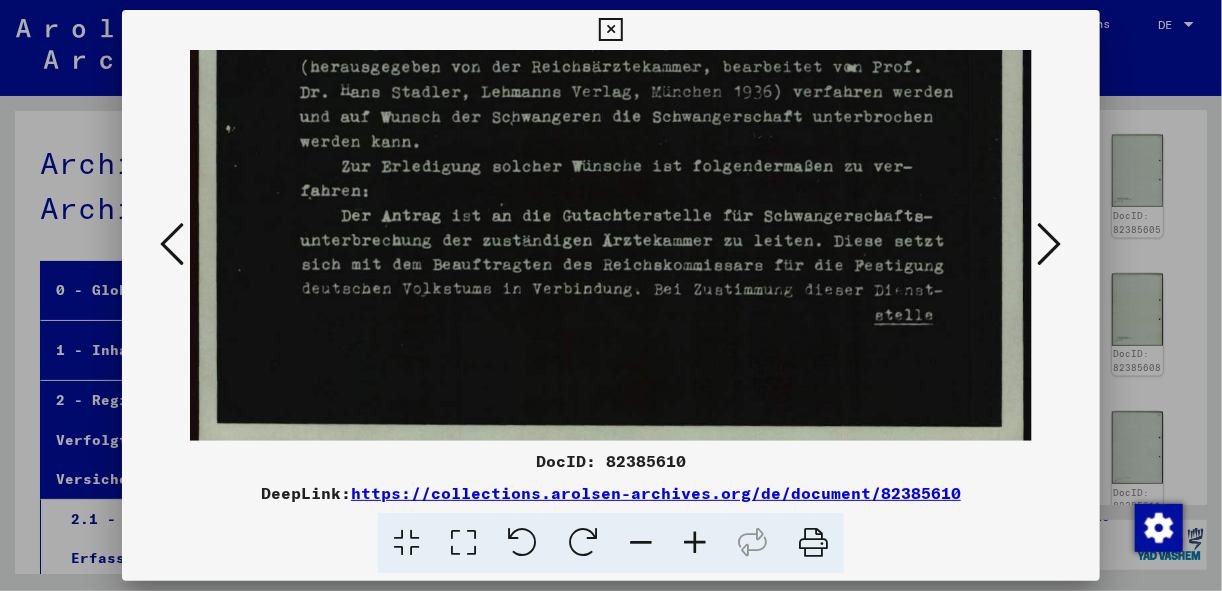 scroll, scrollTop: 797, scrollLeft: 0, axis: vertical 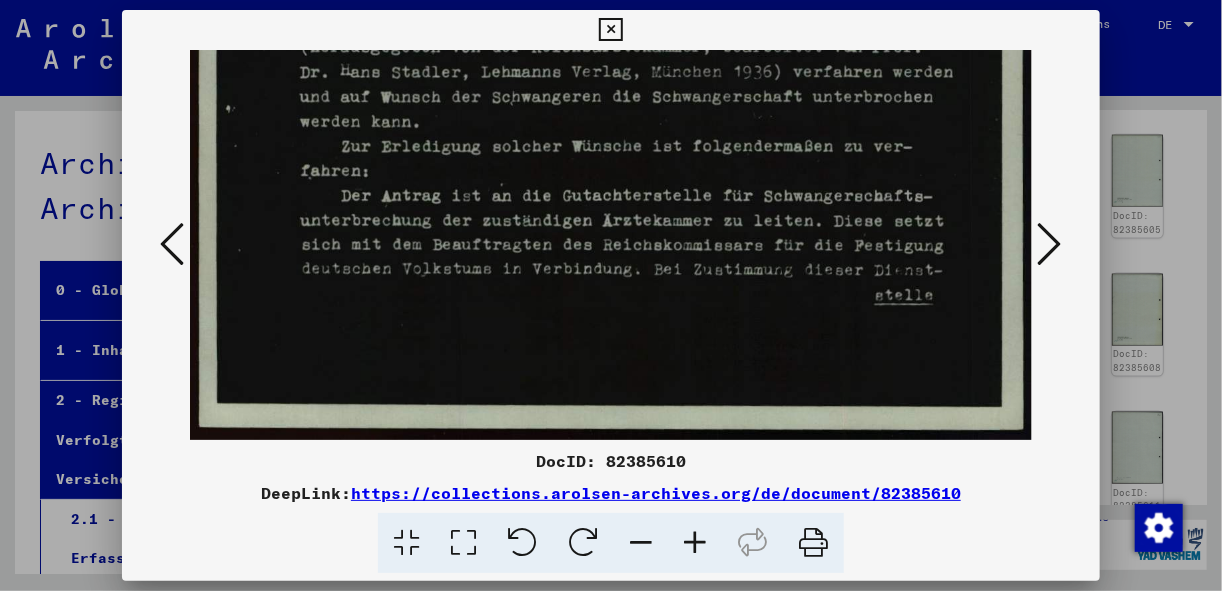 drag, startPoint x: 833, startPoint y: 329, endPoint x: 836, endPoint y: 143, distance: 186.02419 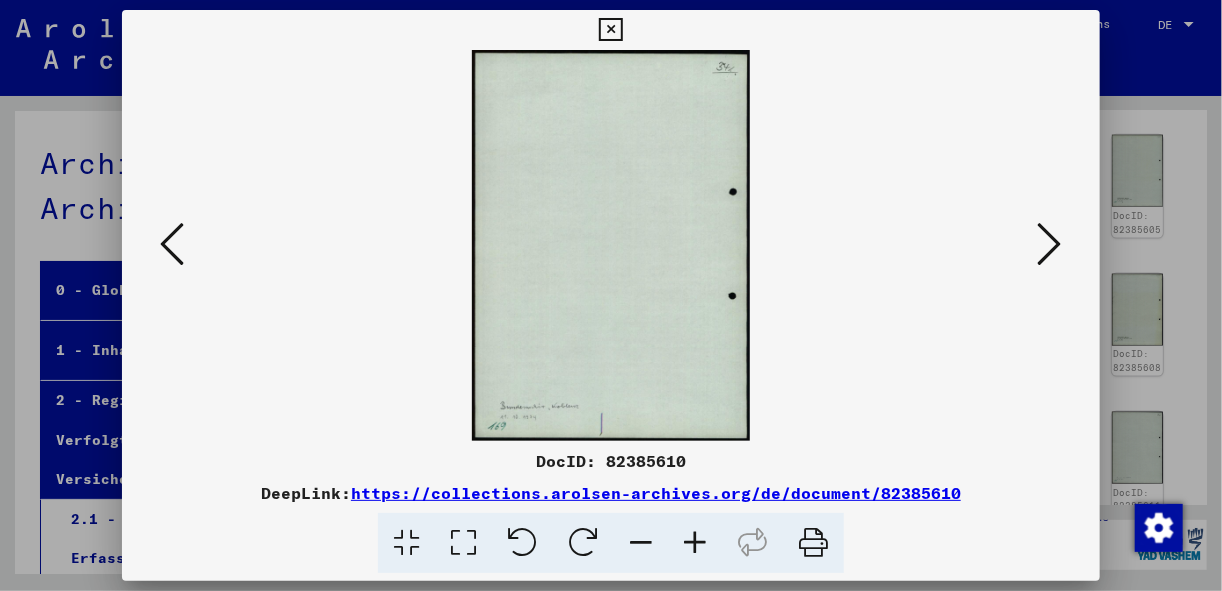 scroll, scrollTop: 0, scrollLeft: 0, axis: both 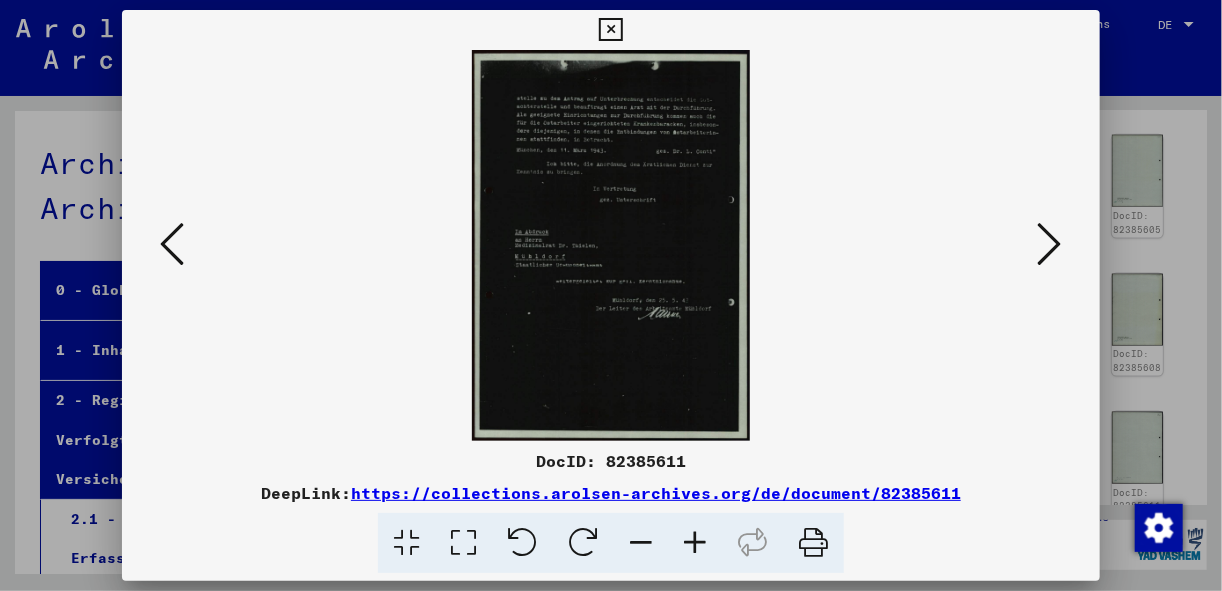 click at bounding box center (463, 543) 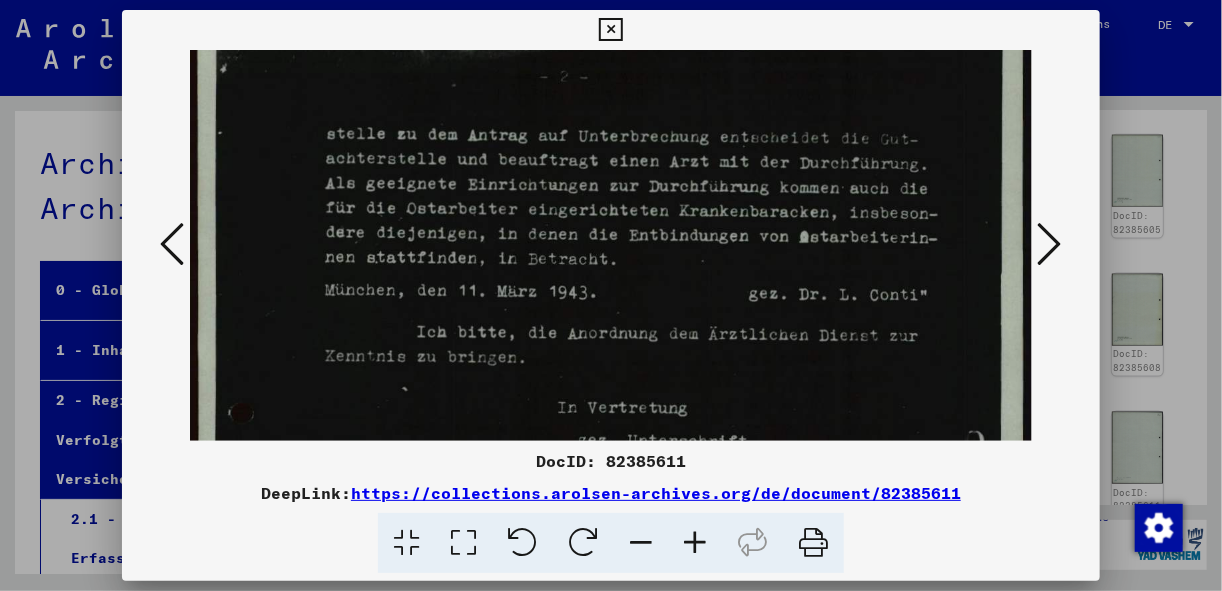 scroll, scrollTop: 65, scrollLeft: 0, axis: vertical 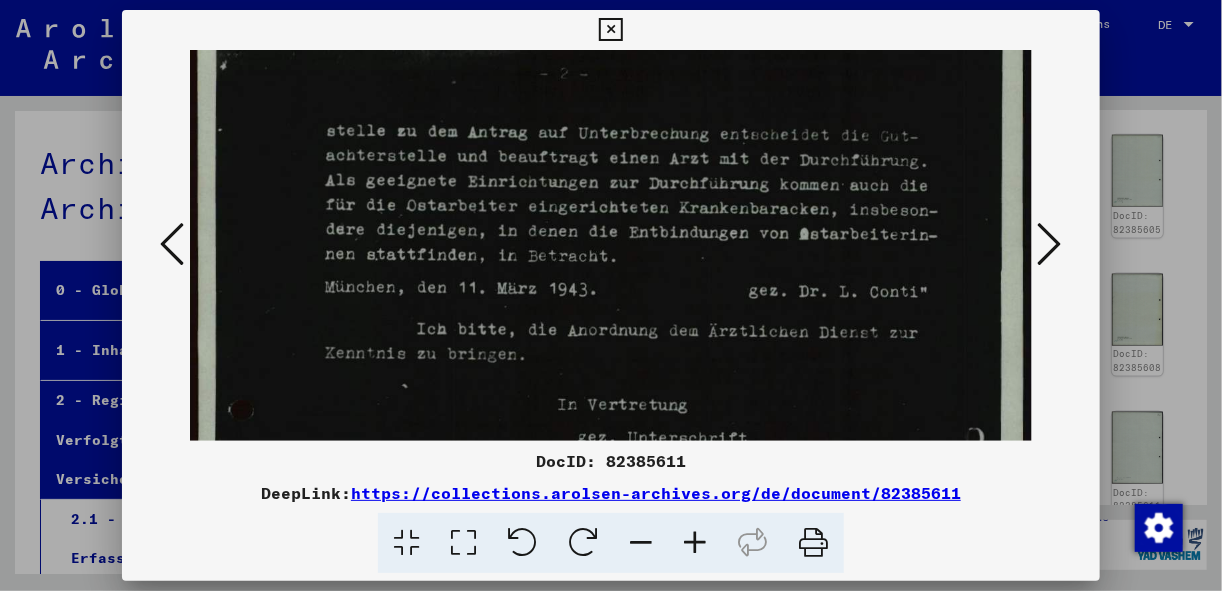 drag, startPoint x: 741, startPoint y: 360, endPoint x: 744, endPoint y: 301, distance: 59.07622 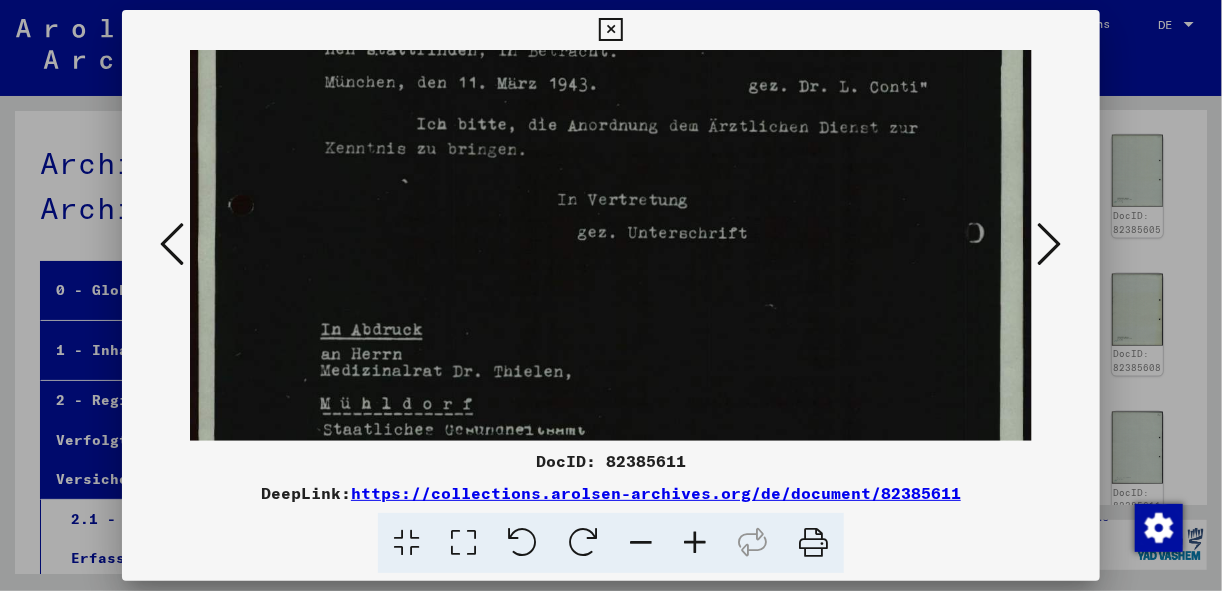 drag, startPoint x: 856, startPoint y: 352, endPoint x: 867, endPoint y: 150, distance: 202.29929 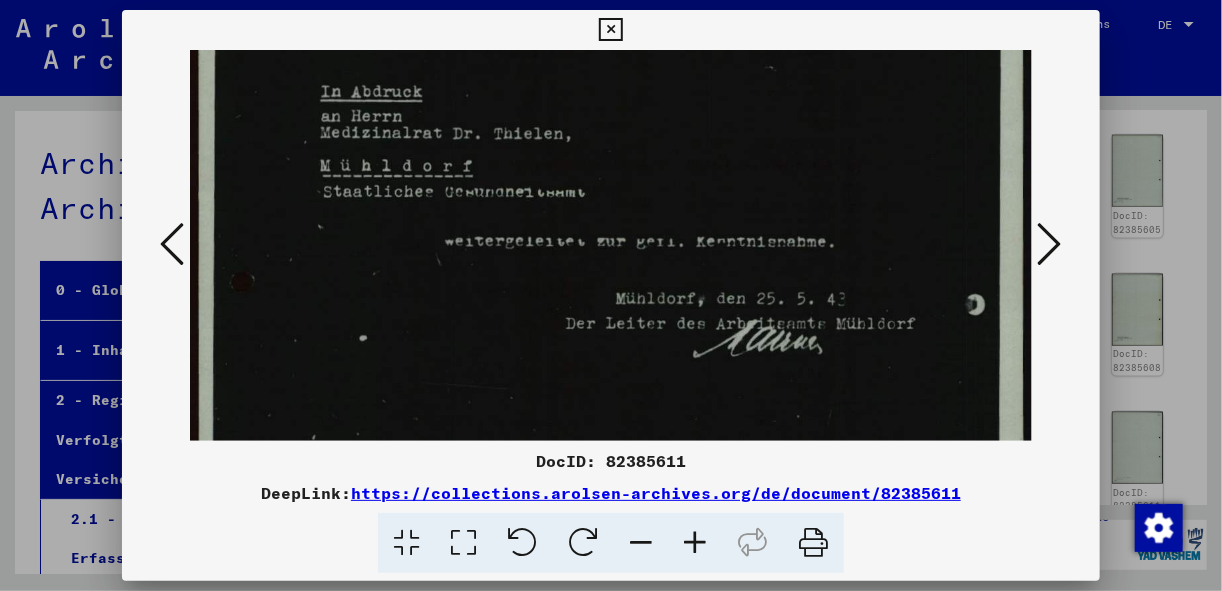 drag, startPoint x: 845, startPoint y: 293, endPoint x: 881, endPoint y: 86, distance: 210.10712 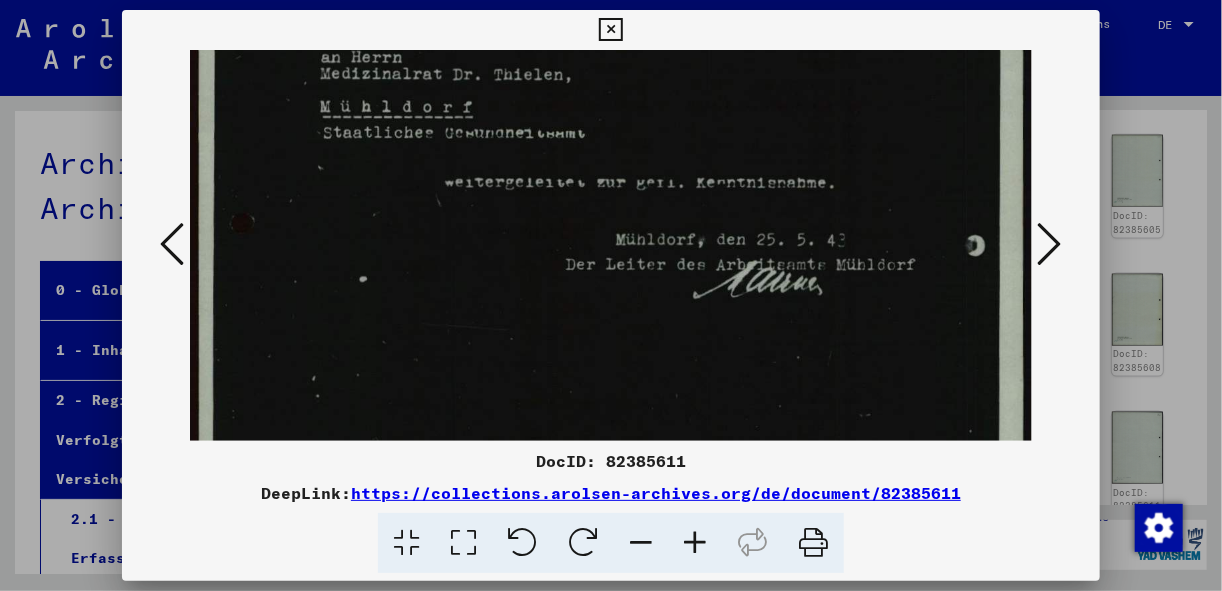 scroll, scrollTop: 597, scrollLeft: 0, axis: vertical 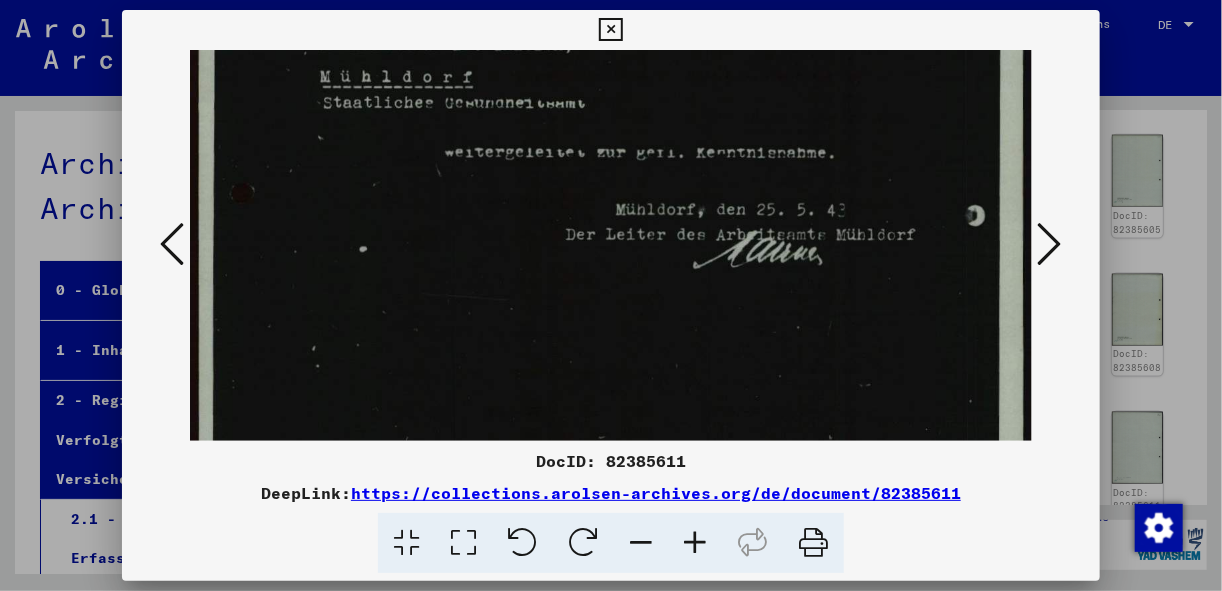 drag, startPoint x: 891, startPoint y: 317, endPoint x: 926, endPoint y: 254, distance: 72.06941 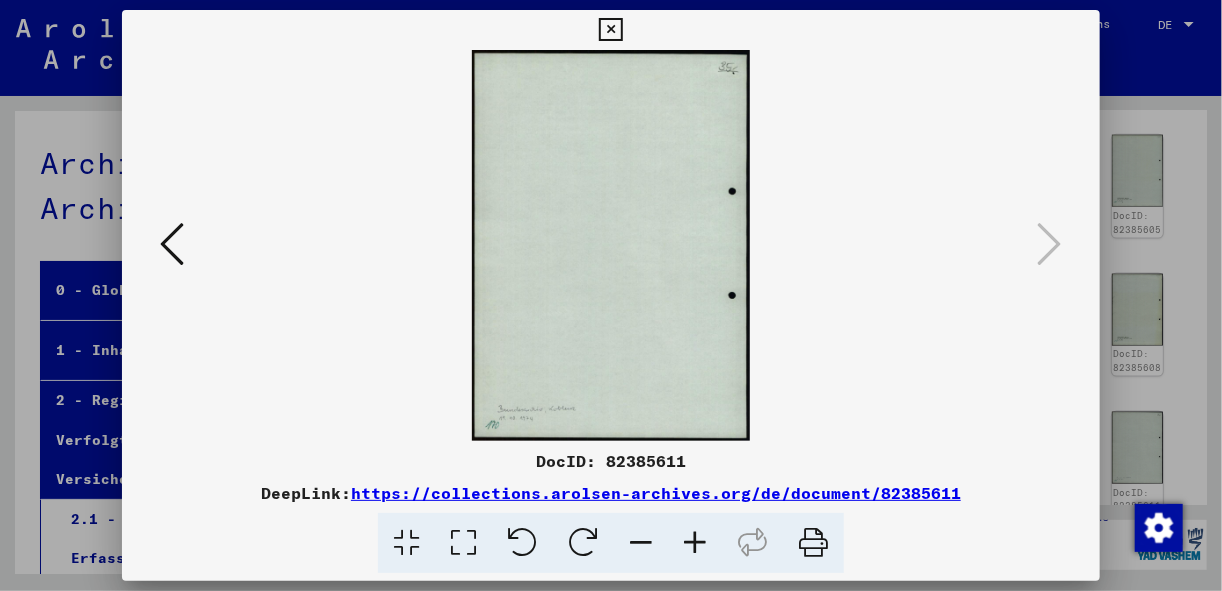 scroll, scrollTop: 0, scrollLeft: 0, axis: both 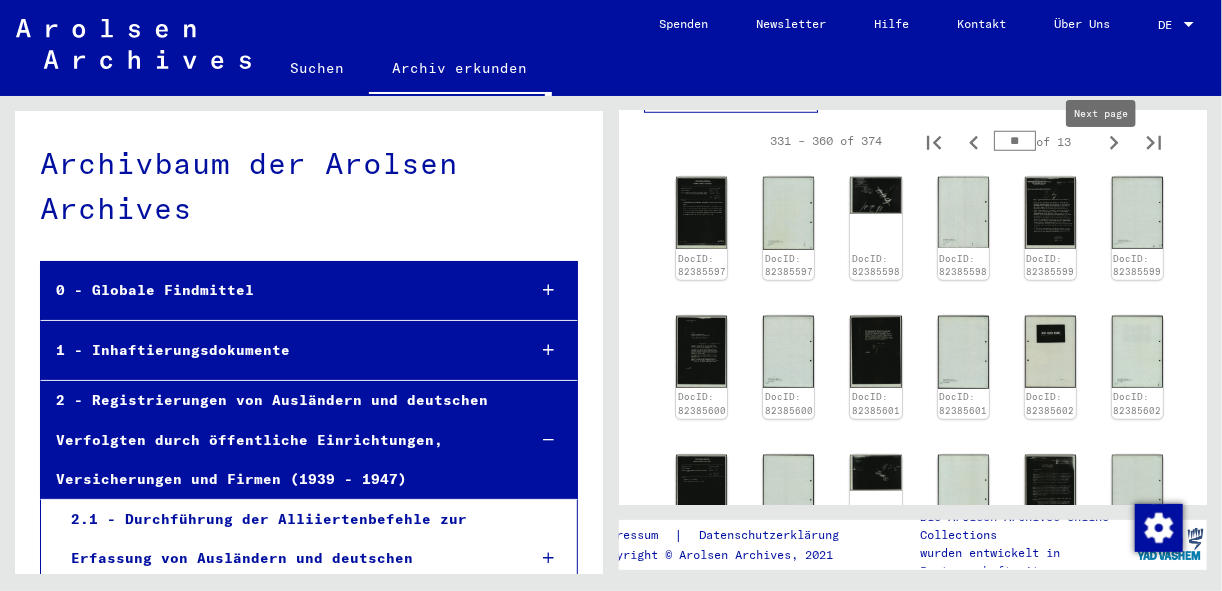 click 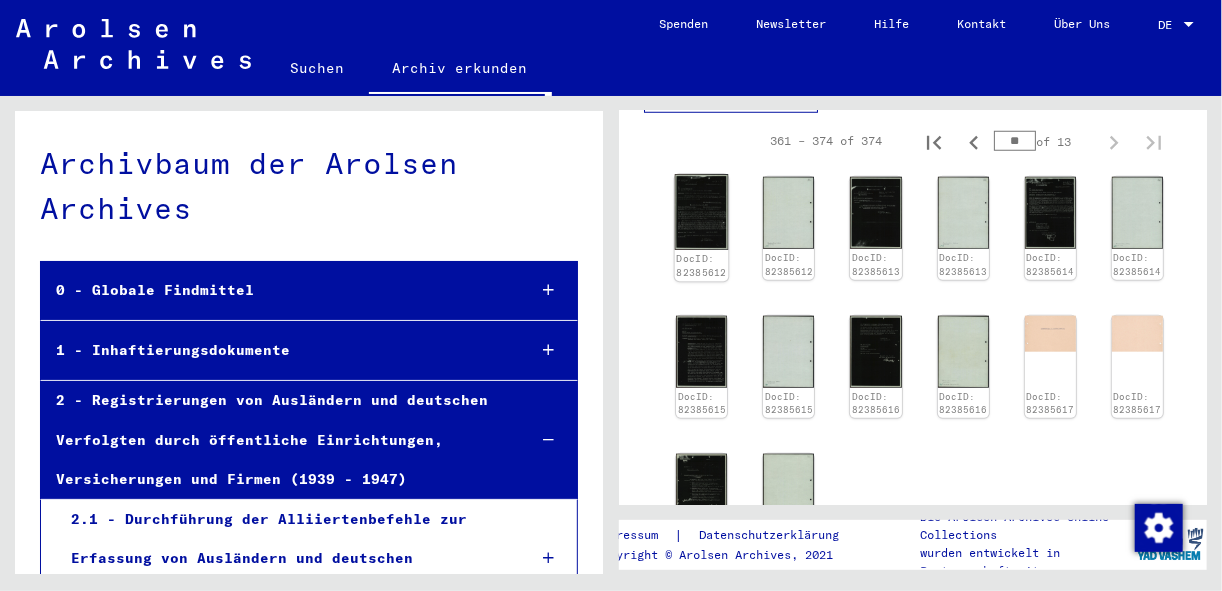 click 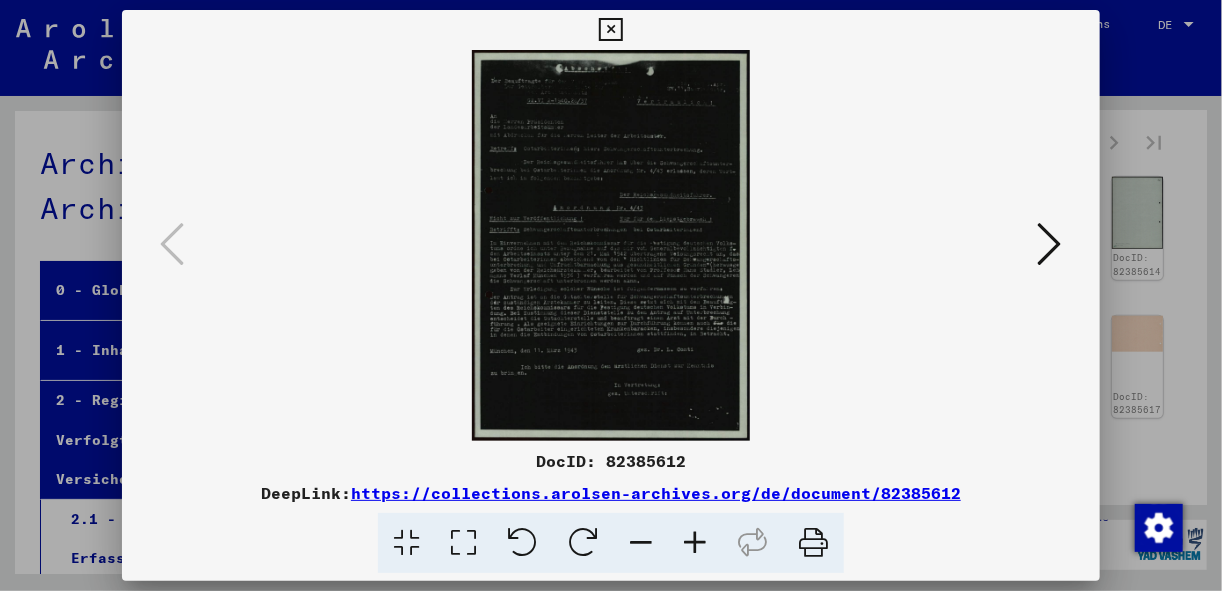 click at bounding box center (463, 543) 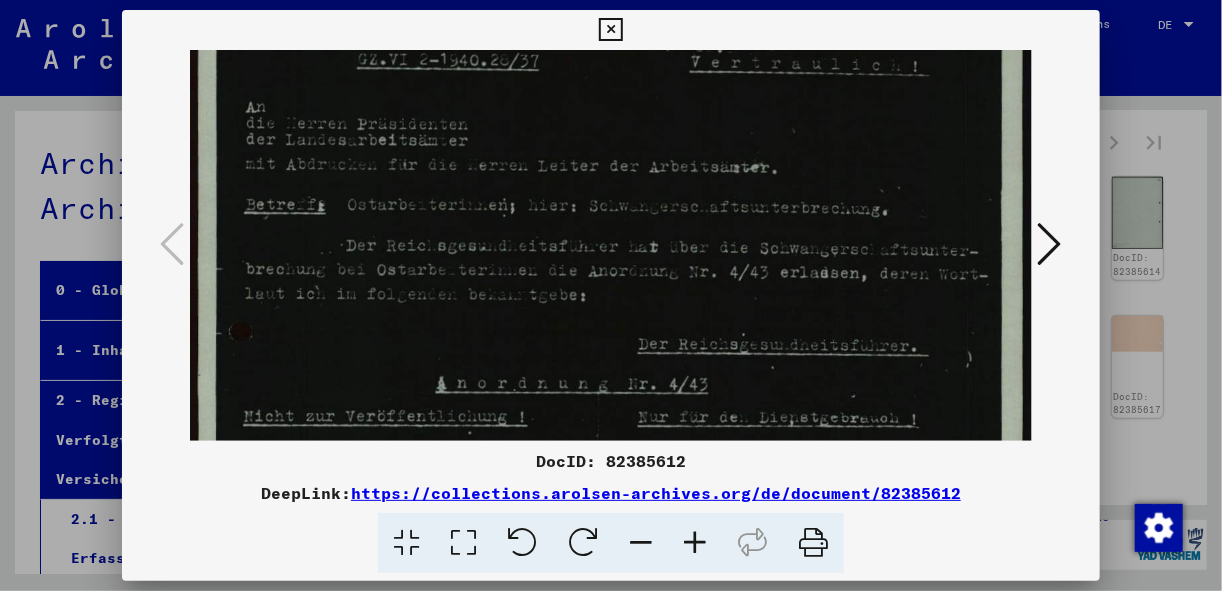 scroll, scrollTop: 270, scrollLeft: 0, axis: vertical 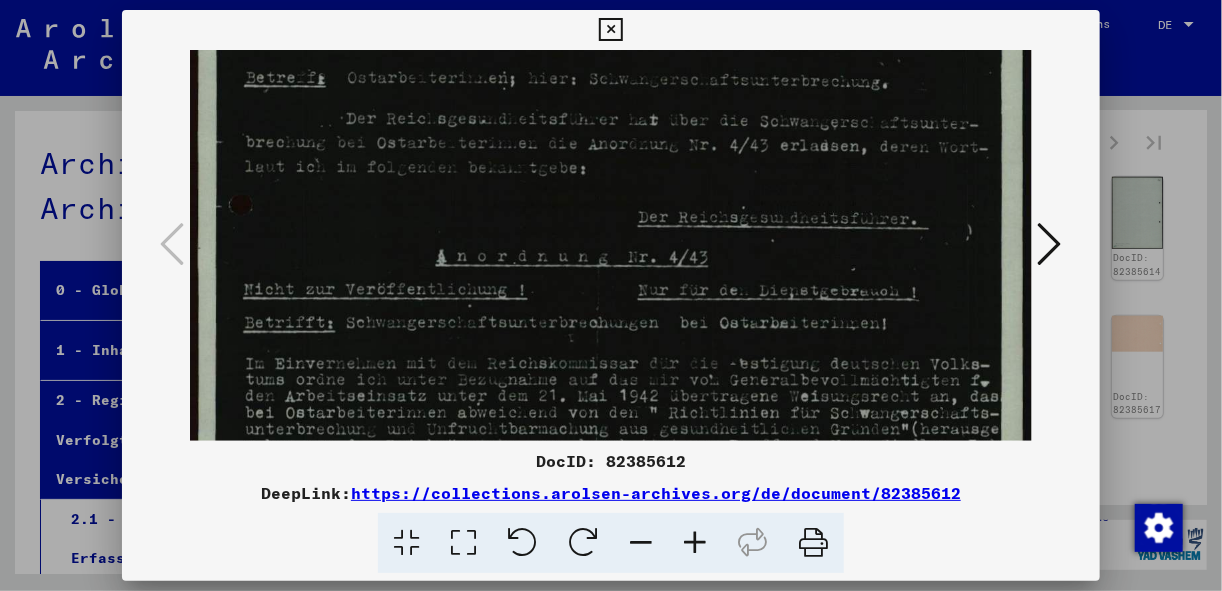 drag, startPoint x: 892, startPoint y: 323, endPoint x: 904, endPoint y: 57, distance: 266.27054 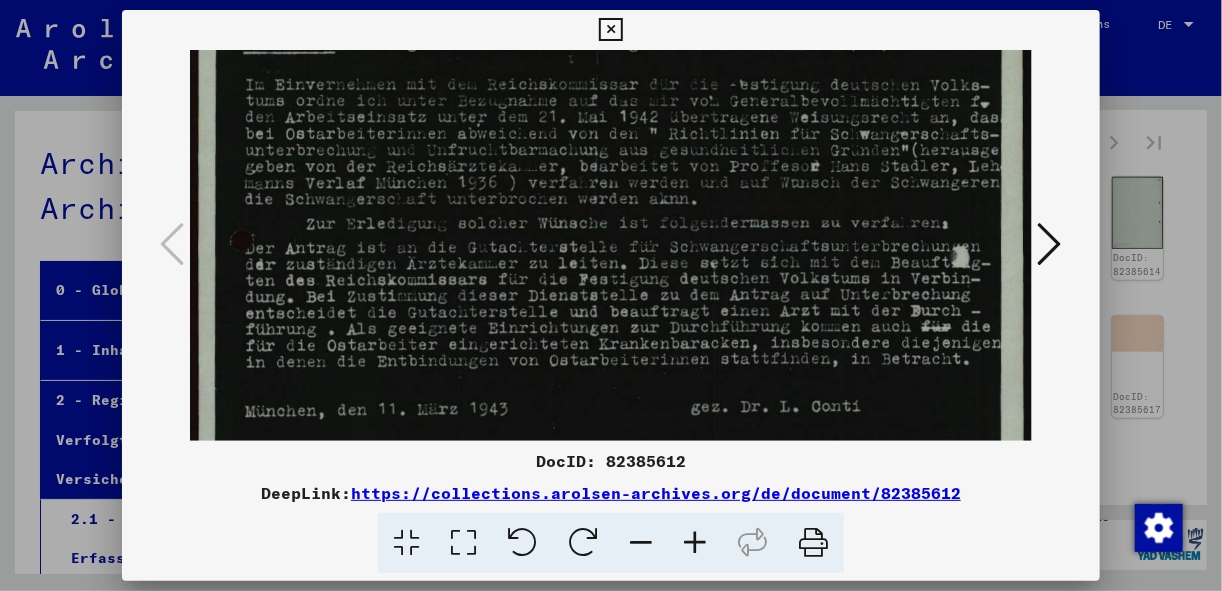 scroll, scrollTop: 552, scrollLeft: 0, axis: vertical 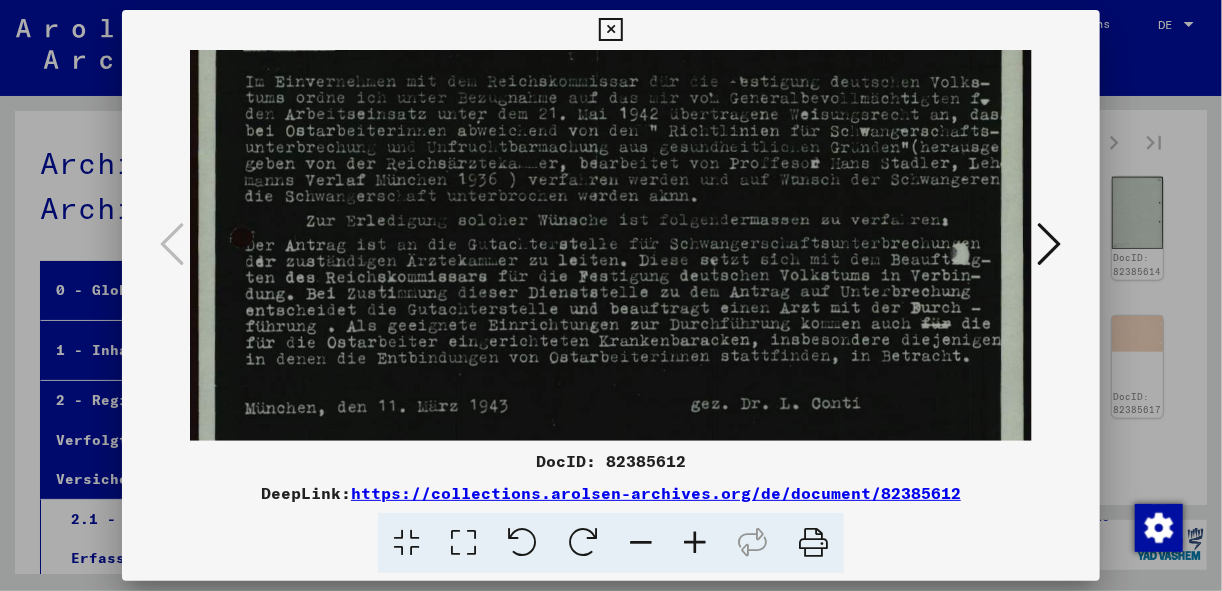 drag, startPoint x: 935, startPoint y: 301, endPoint x: 929, endPoint y: 32, distance: 269.0669 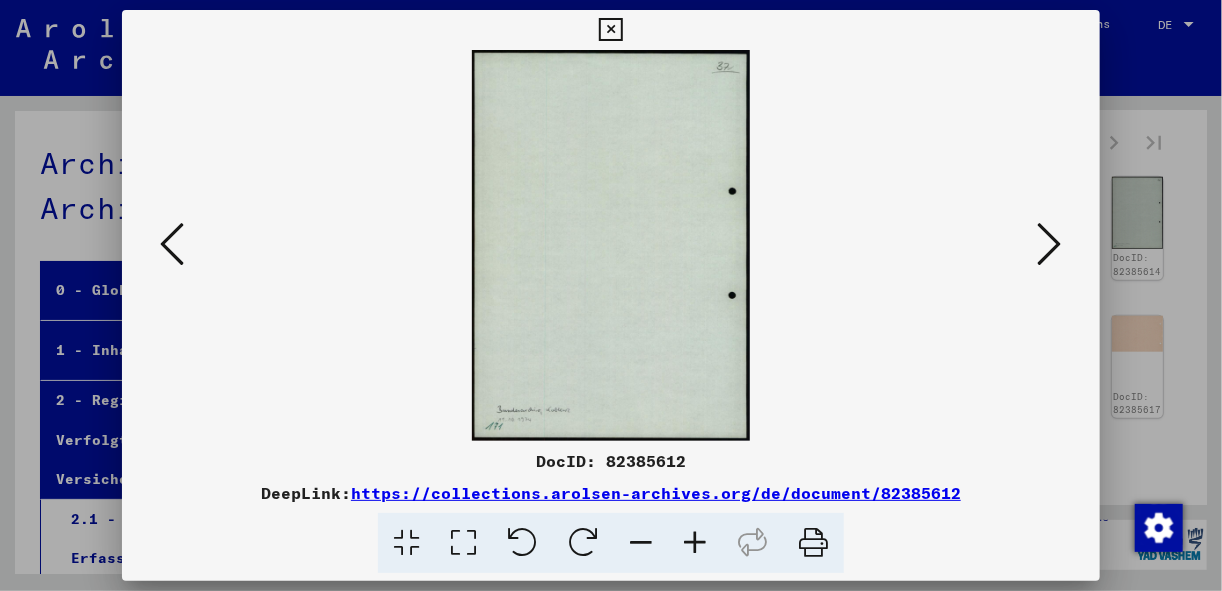click at bounding box center (1050, 244) 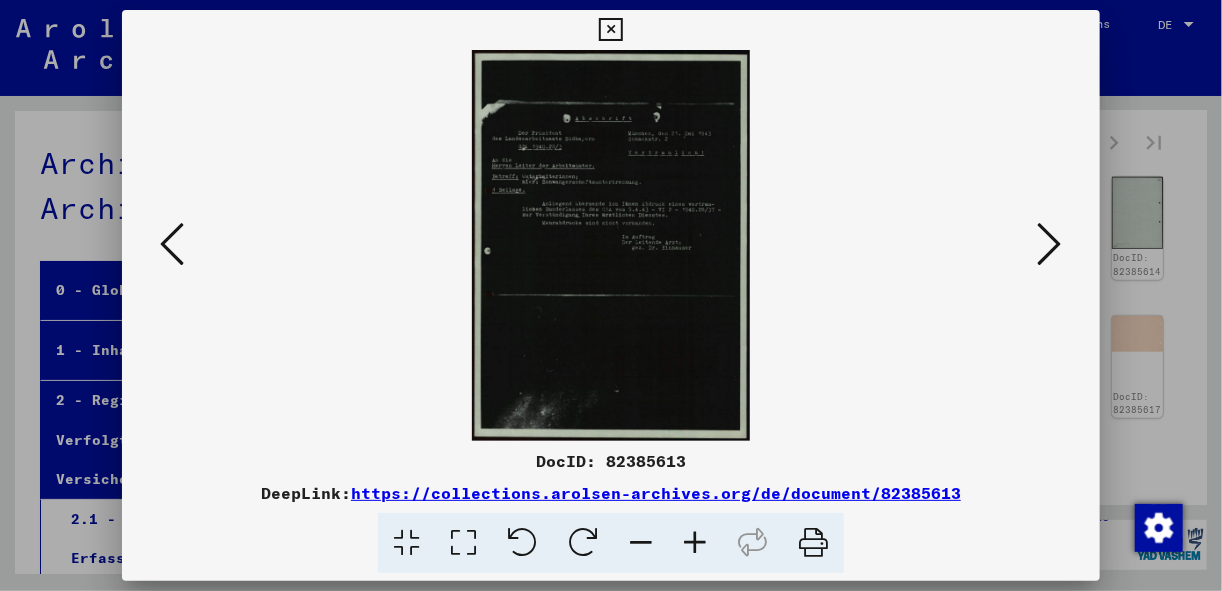 click at bounding box center (463, 543) 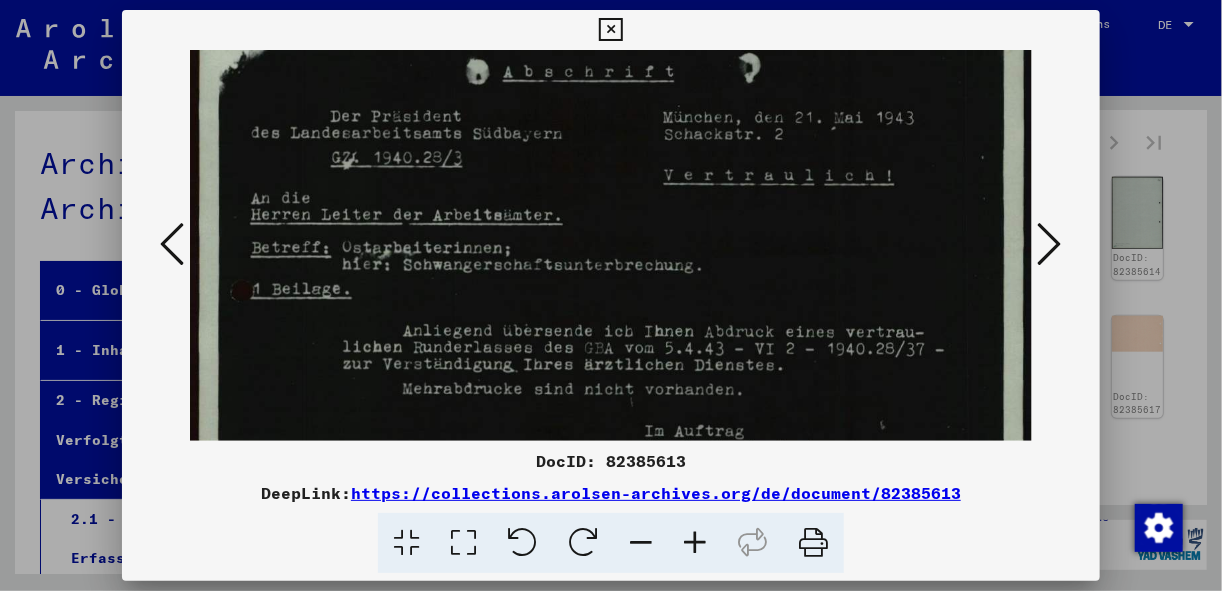 drag, startPoint x: 738, startPoint y: 344, endPoint x: 736, endPoint y: 157, distance: 187.0107 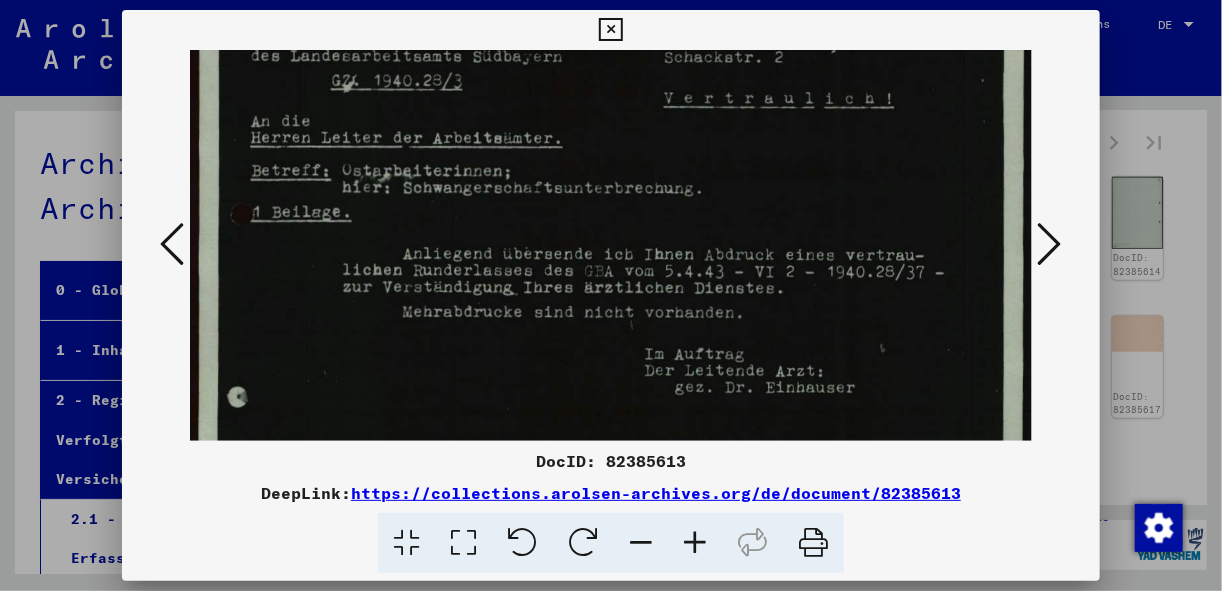 scroll, scrollTop: 292, scrollLeft: 0, axis: vertical 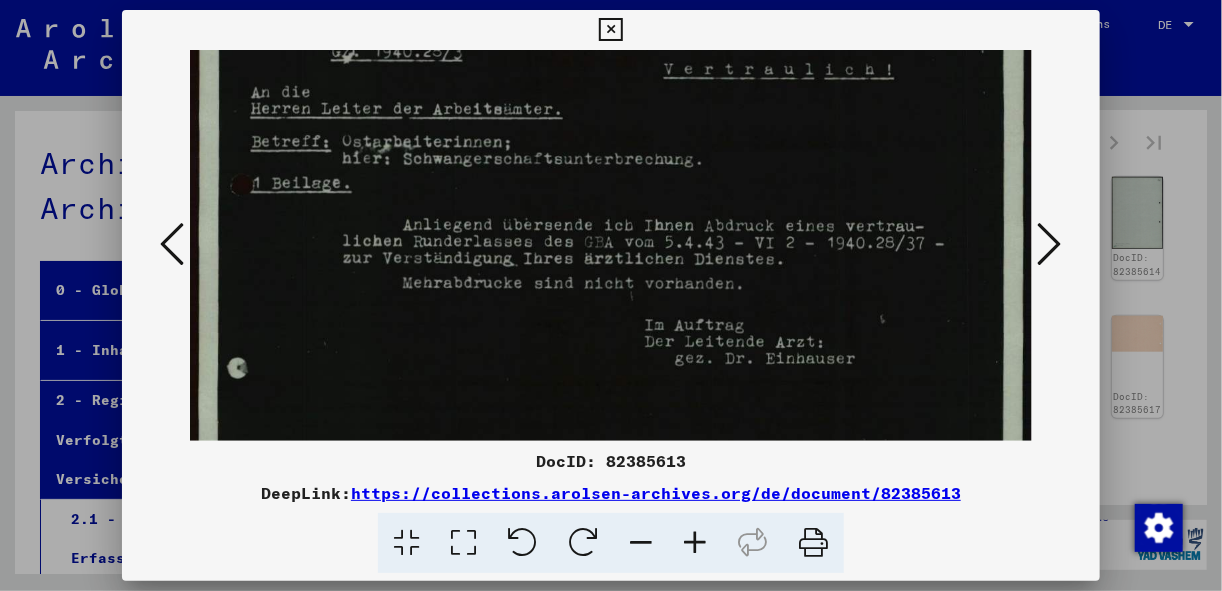 drag, startPoint x: 872, startPoint y: 288, endPoint x: 858, endPoint y: 184, distance: 104.93808 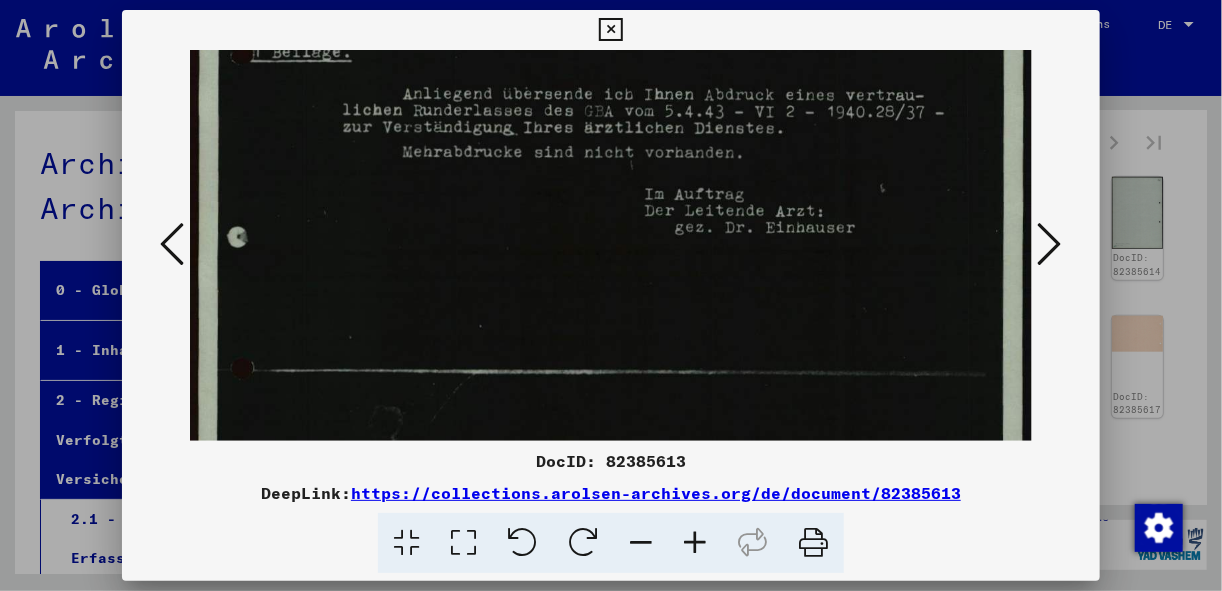 drag, startPoint x: 886, startPoint y: 240, endPoint x: 899, endPoint y: 148, distance: 92.91394 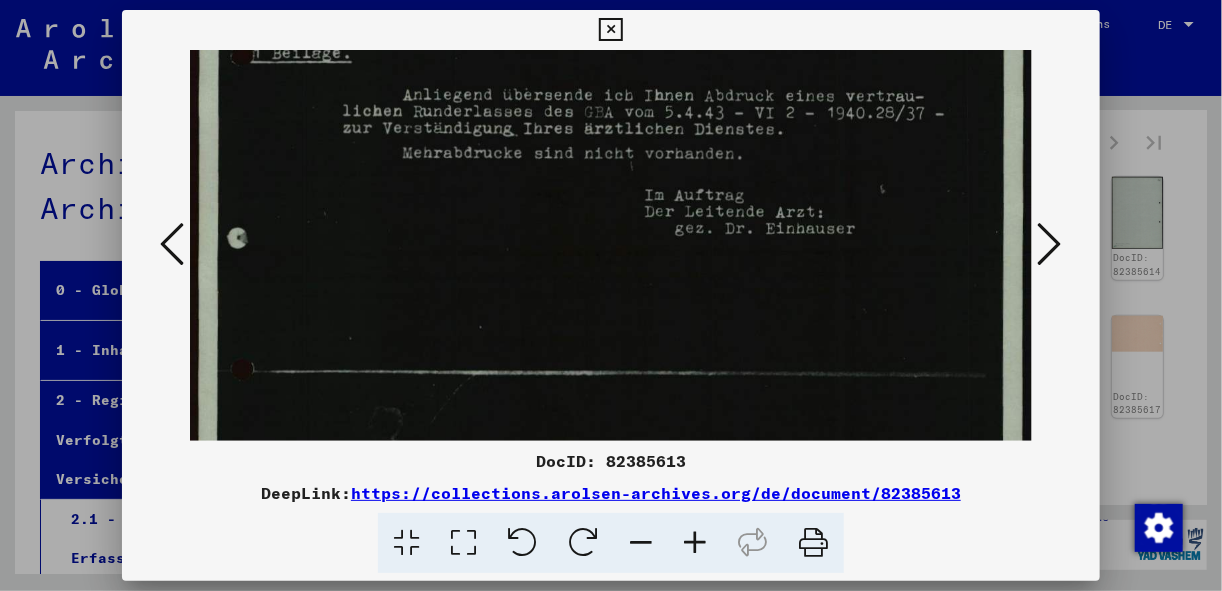 scroll, scrollTop: 515, scrollLeft: 0, axis: vertical 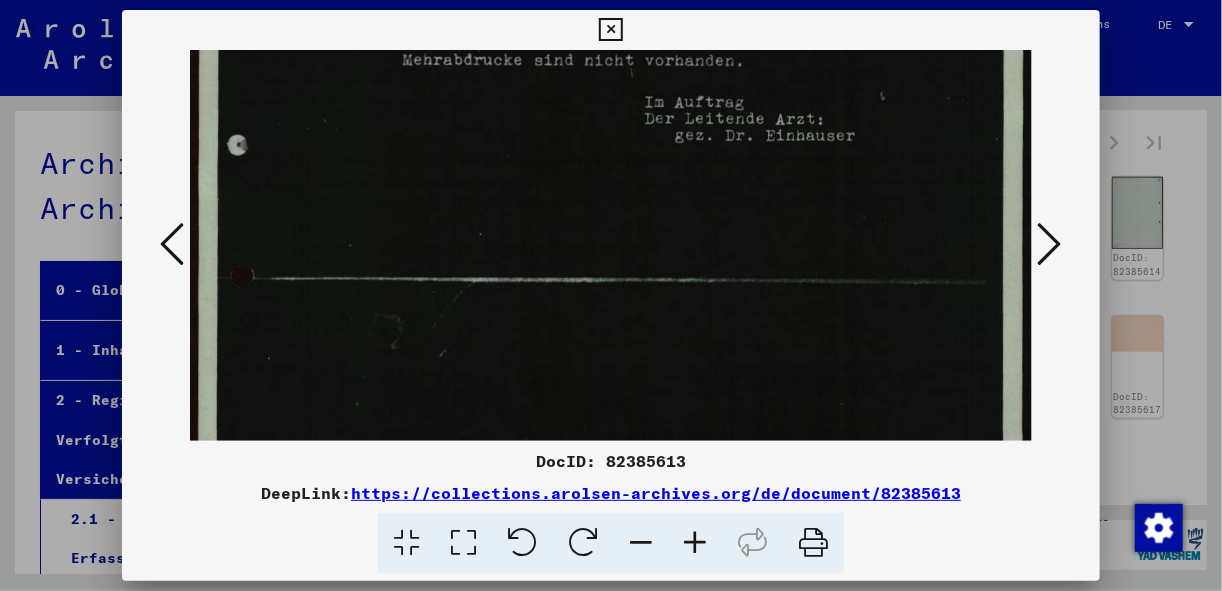 drag, startPoint x: 905, startPoint y: 184, endPoint x: 900, endPoint y: 128, distance: 56.22277 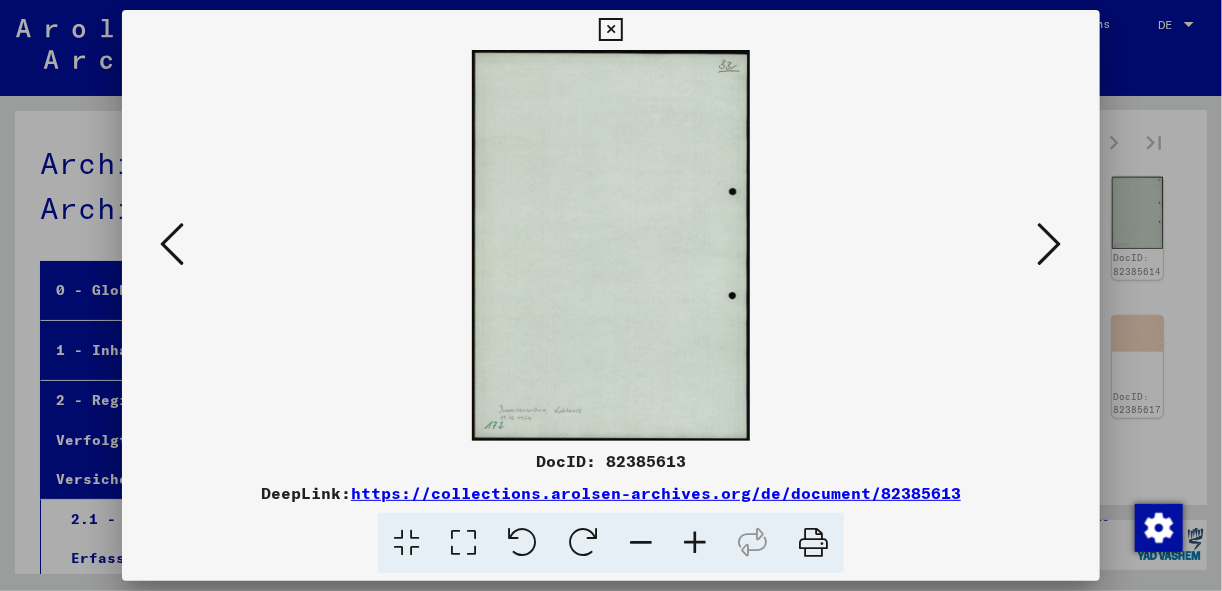 click at bounding box center (1050, 244) 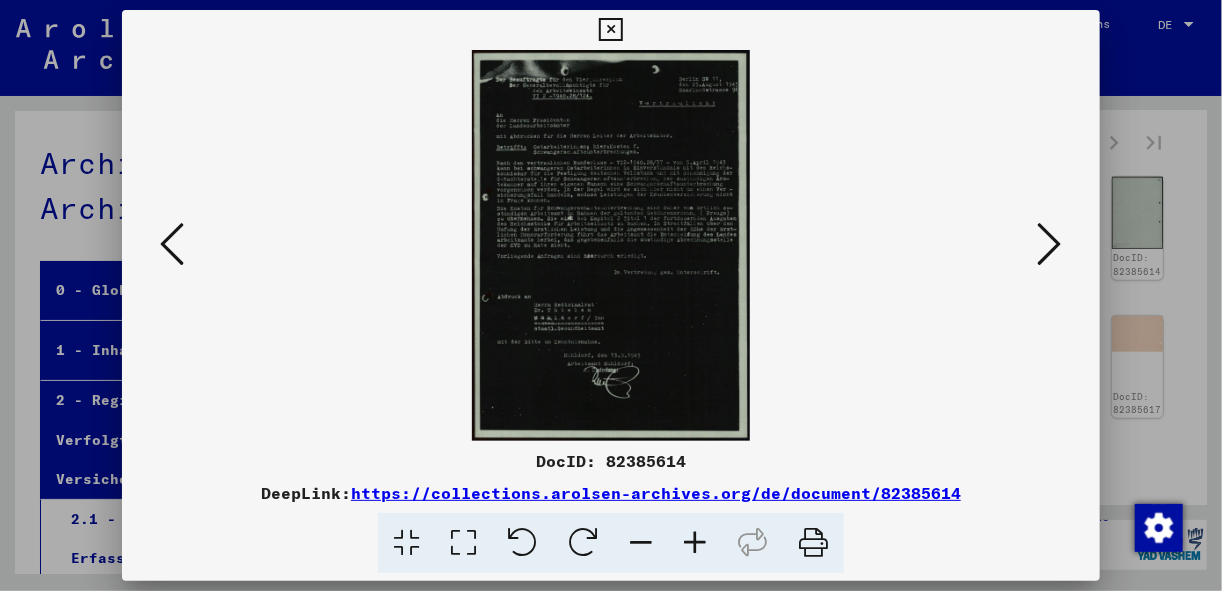 click at bounding box center [463, 543] 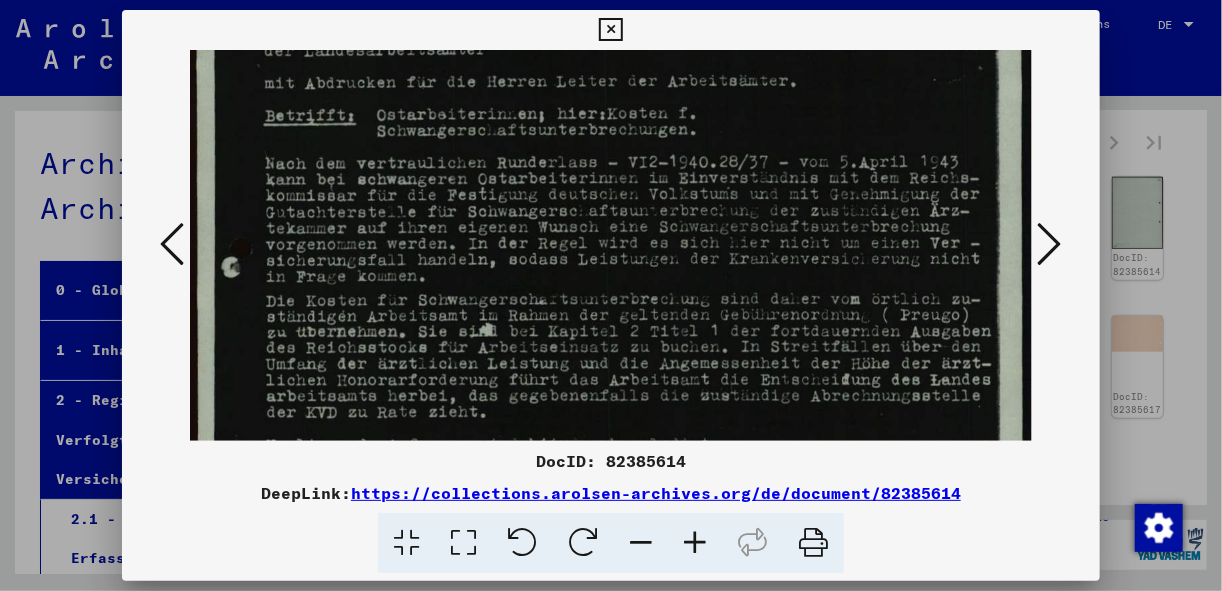 scroll, scrollTop: 235, scrollLeft: 0, axis: vertical 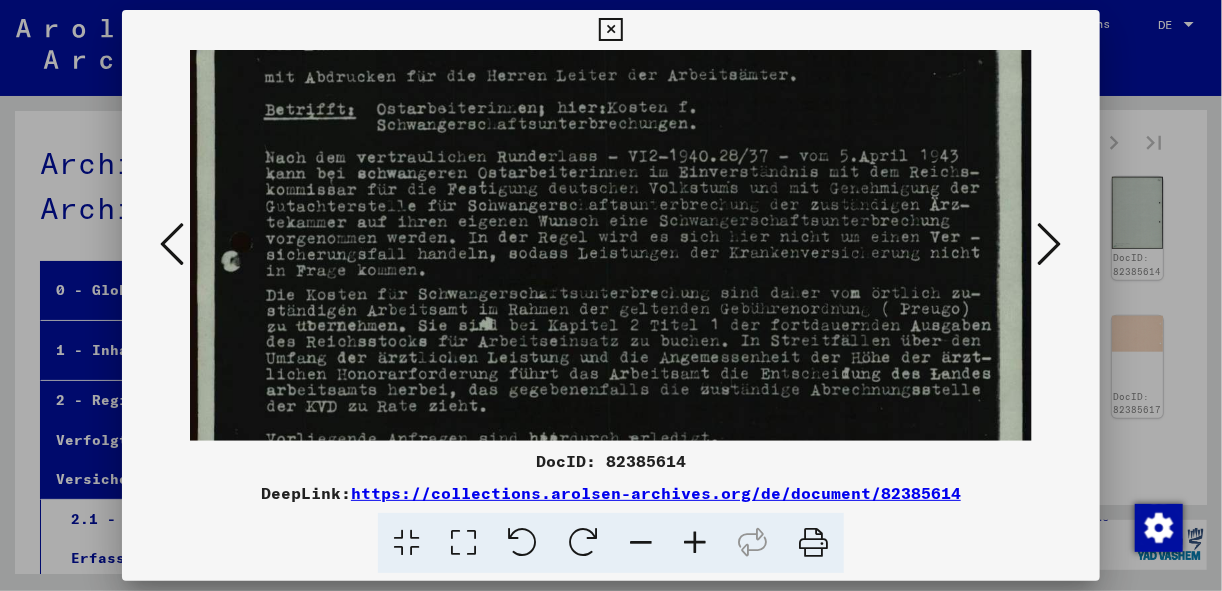 drag, startPoint x: 885, startPoint y: 329, endPoint x: 890, endPoint y: 107, distance: 222.0563 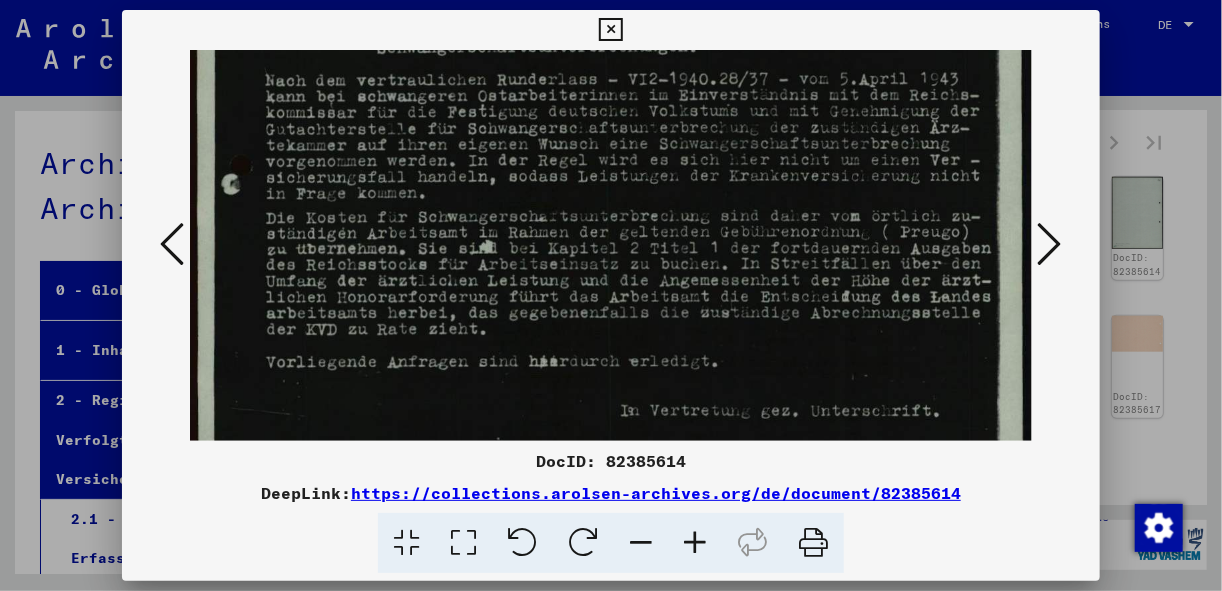 scroll, scrollTop: 316, scrollLeft: 0, axis: vertical 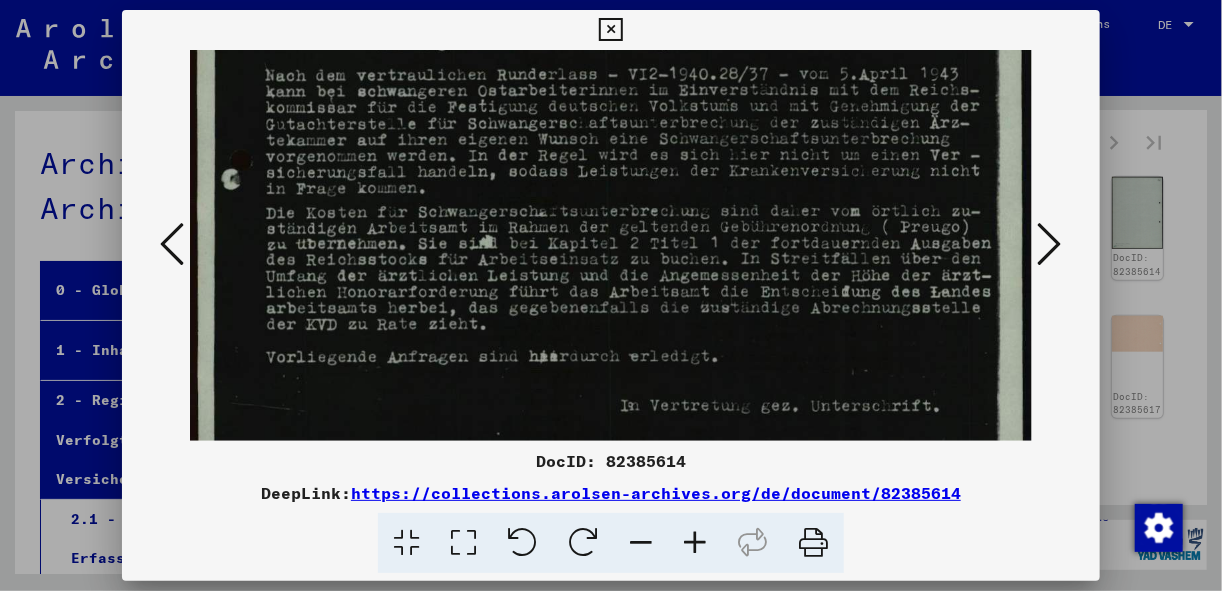 drag, startPoint x: 880, startPoint y: 344, endPoint x: 883, endPoint y: 267, distance: 77.05842 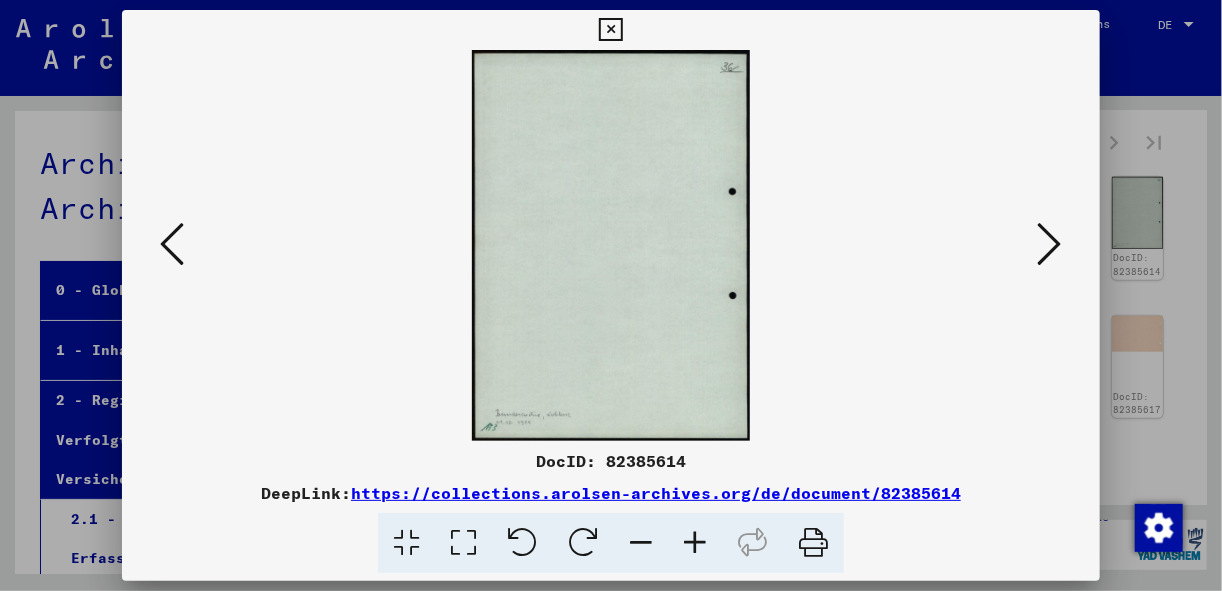 click at bounding box center [1050, 244] 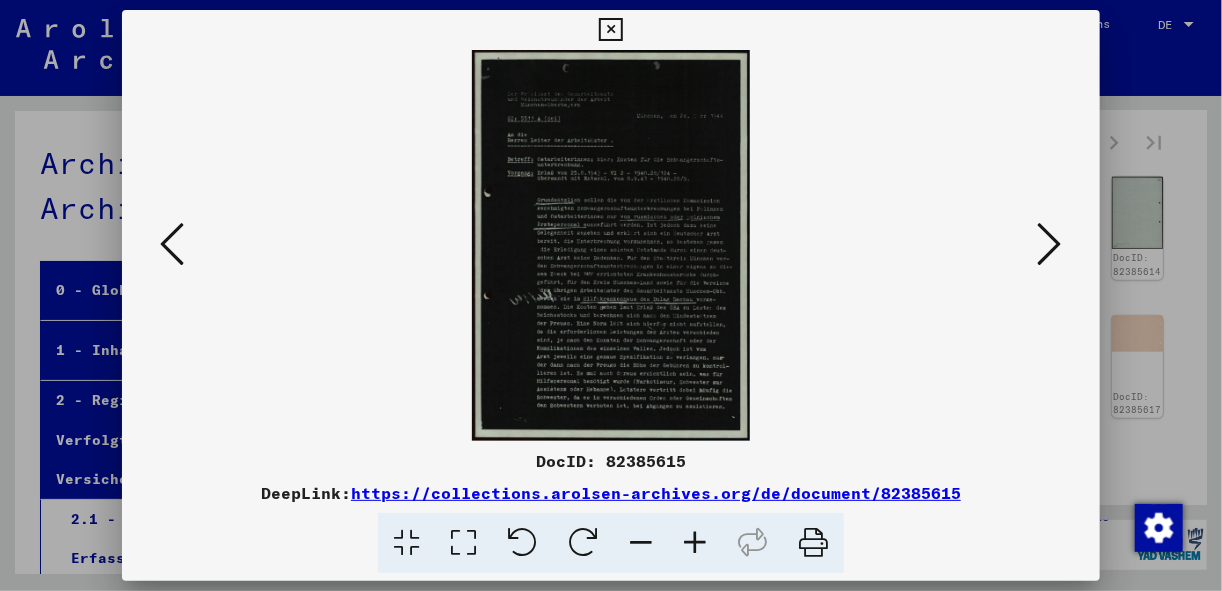 click at bounding box center [463, 543] 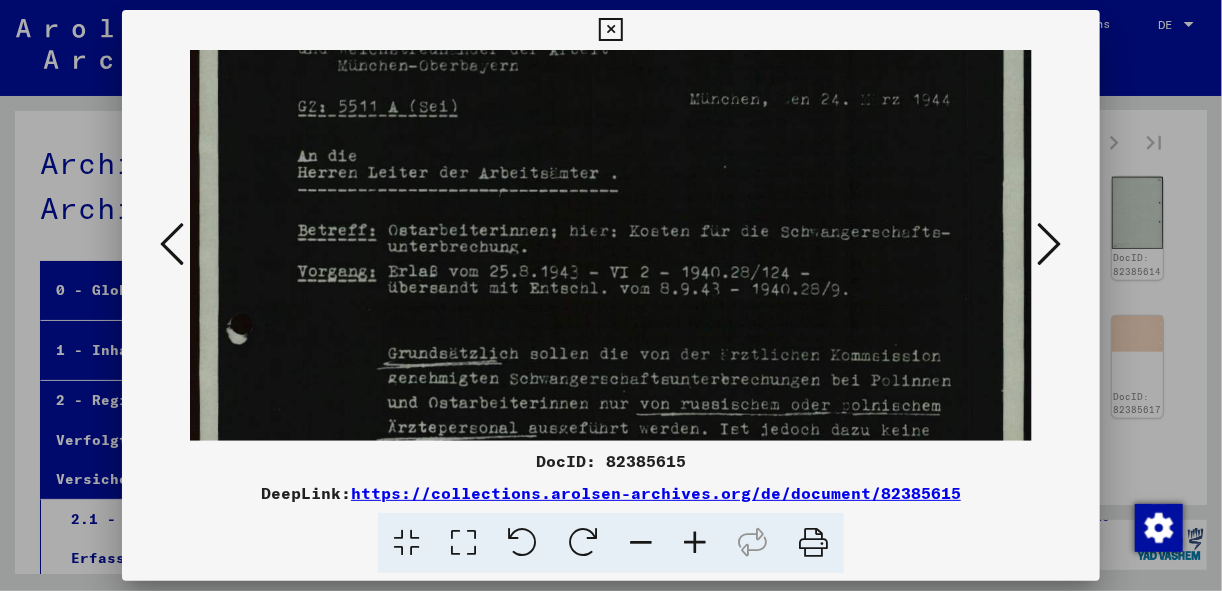scroll, scrollTop: 158, scrollLeft: 0, axis: vertical 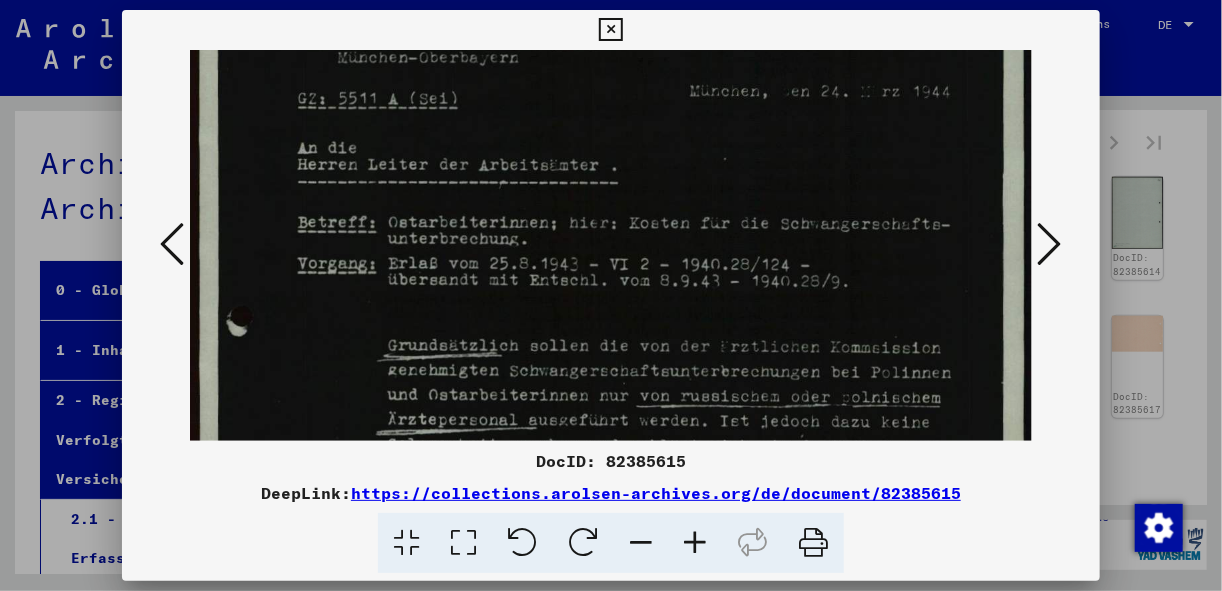 drag, startPoint x: 833, startPoint y: 303, endPoint x: 830, endPoint y: 148, distance: 155.02902 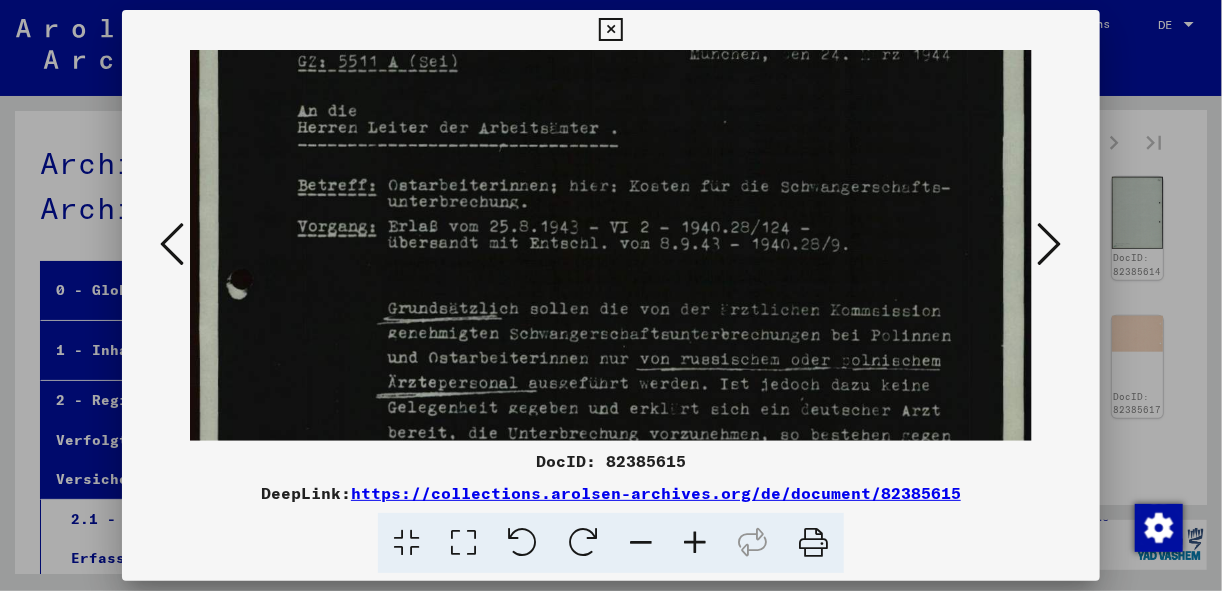 scroll, scrollTop: 319, scrollLeft: 0, axis: vertical 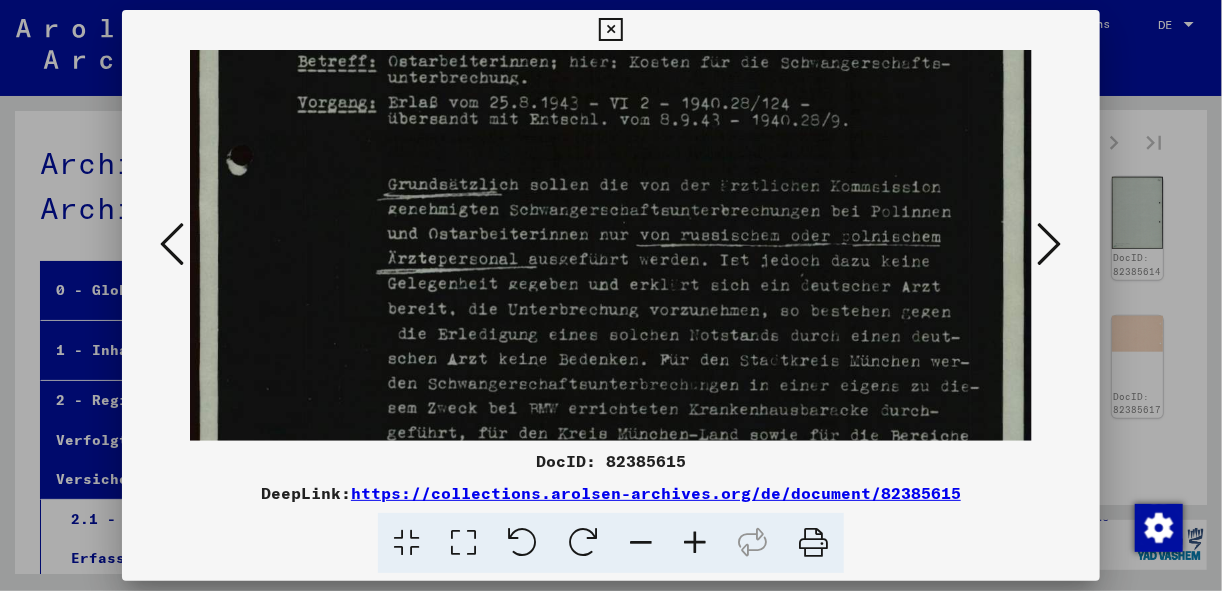 drag, startPoint x: 889, startPoint y: 162, endPoint x: 942, endPoint y: 25, distance: 146.89452 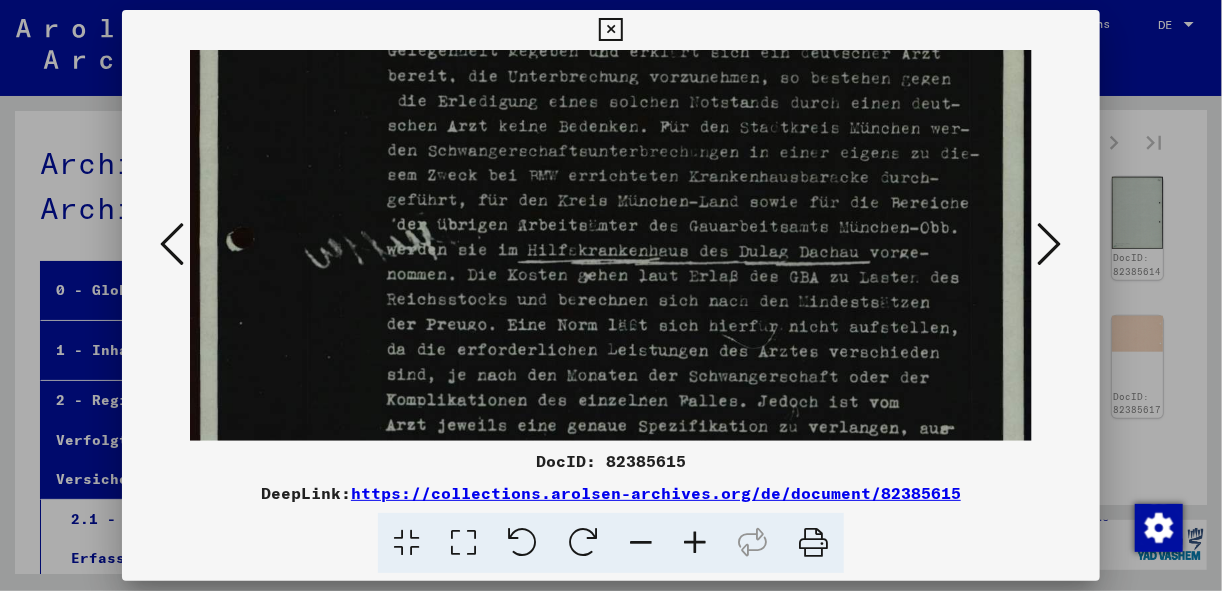 scroll, scrollTop: 556, scrollLeft: 0, axis: vertical 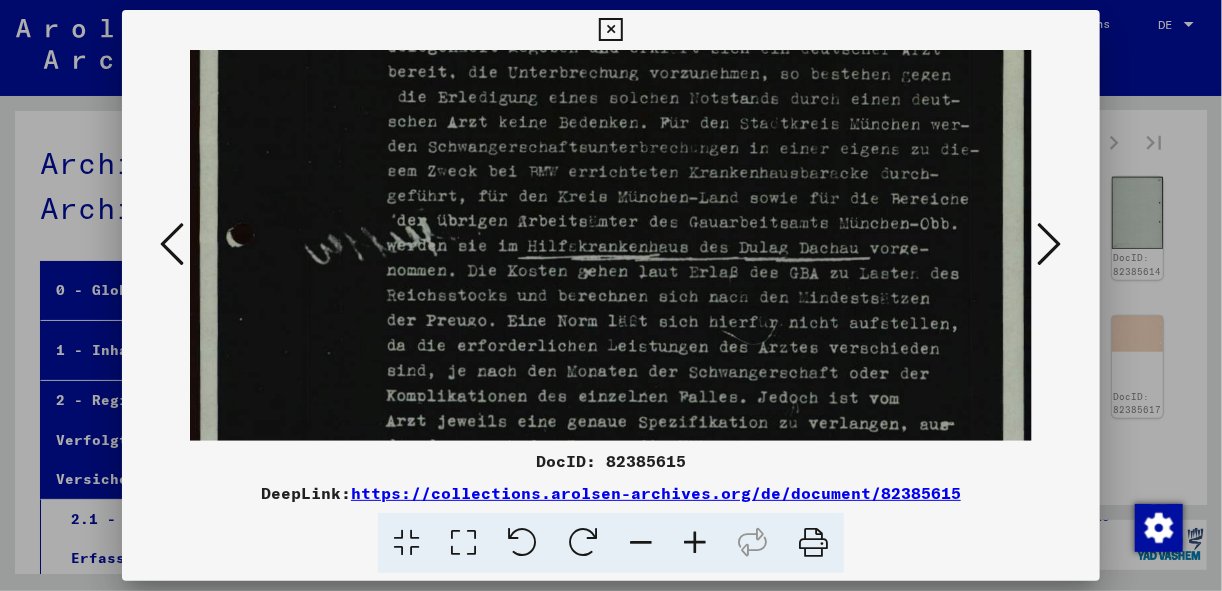 drag, startPoint x: 974, startPoint y: 308, endPoint x: 972, endPoint y: 80, distance: 228.00877 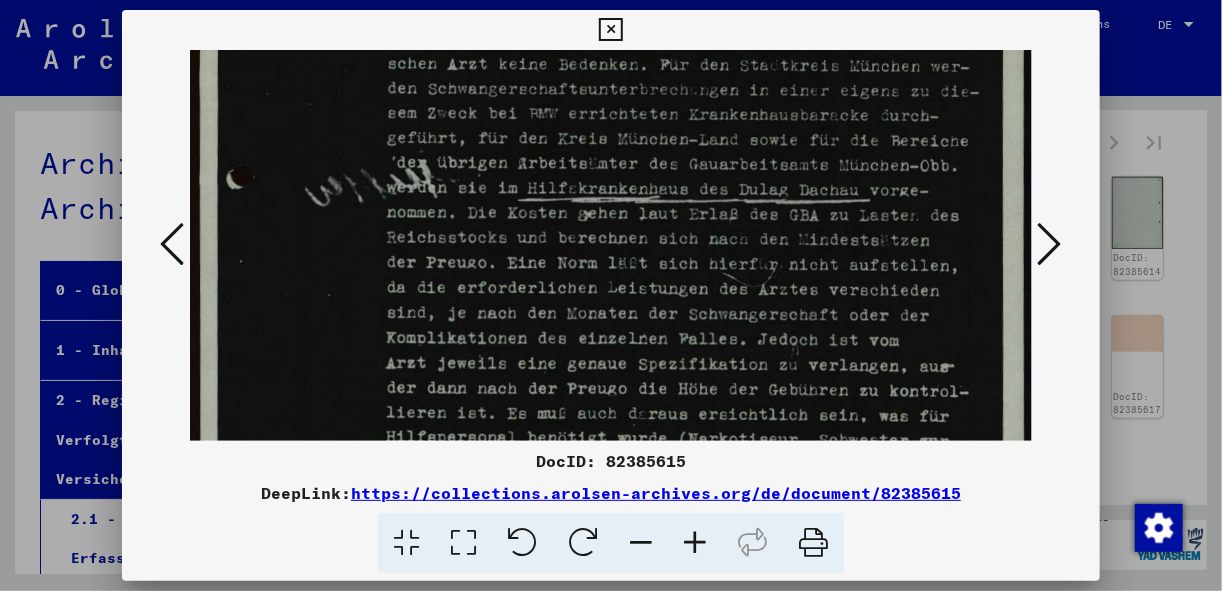 scroll, scrollTop: 791, scrollLeft: 0, axis: vertical 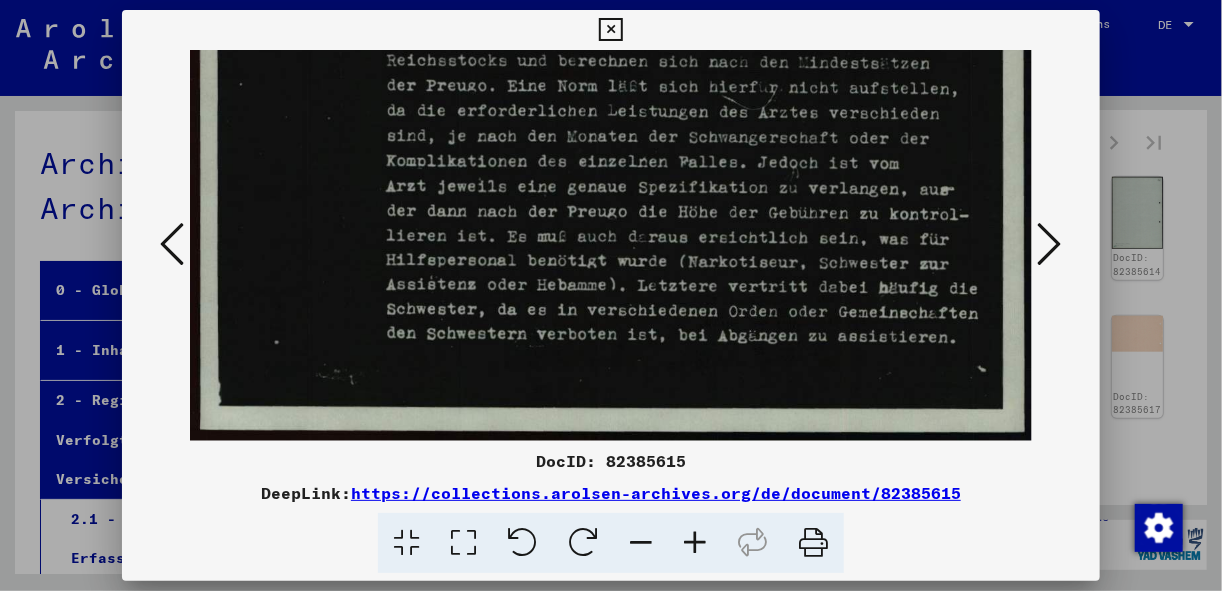 drag, startPoint x: 914, startPoint y: 349, endPoint x: 935, endPoint y: 65, distance: 284.77536 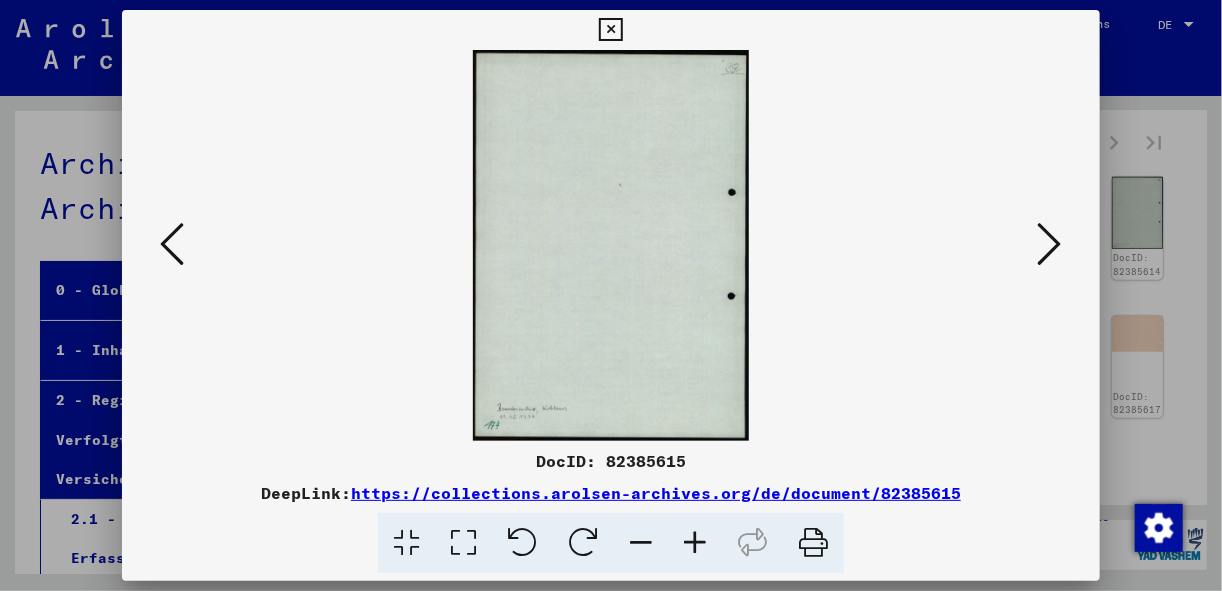 scroll, scrollTop: 0, scrollLeft: 0, axis: both 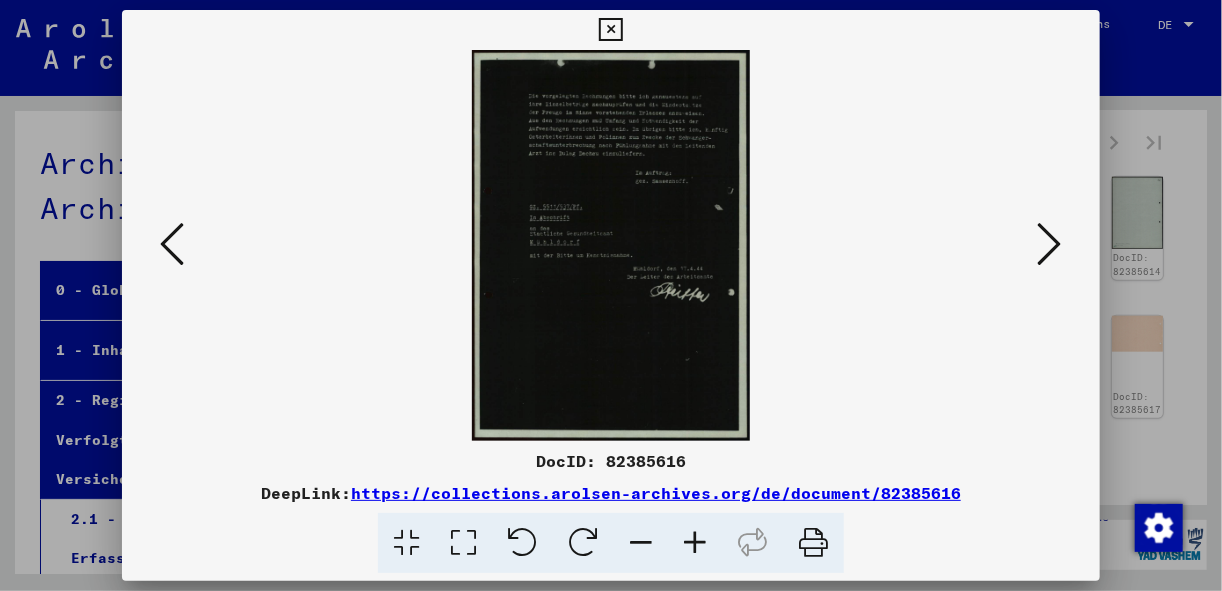 click at bounding box center (463, 543) 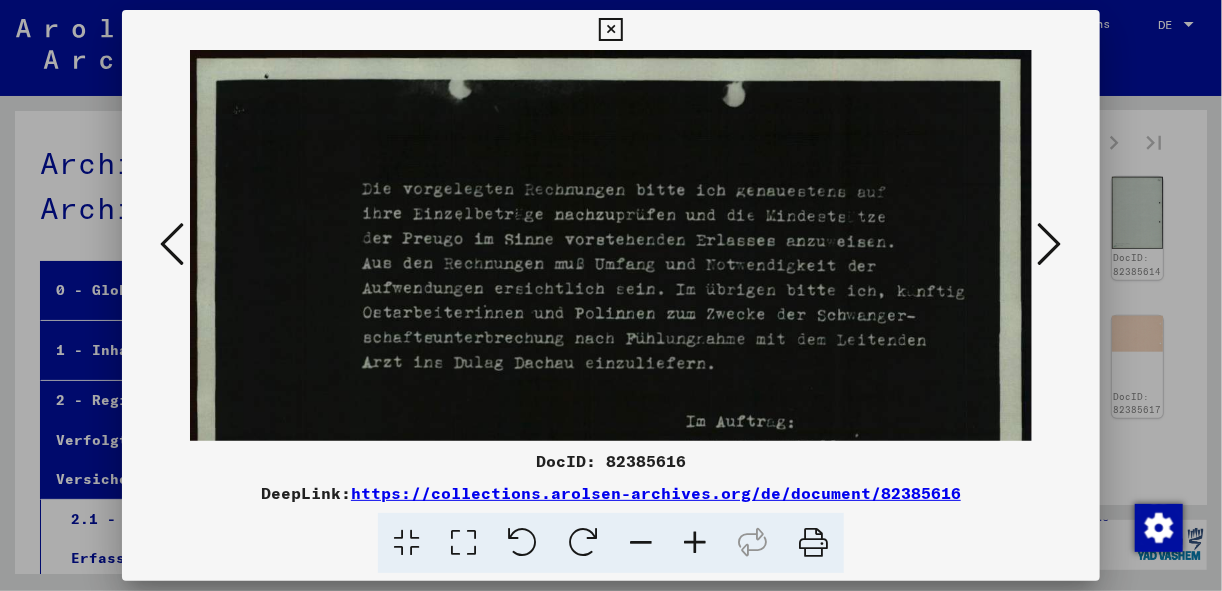 click at bounding box center [1050, 244] 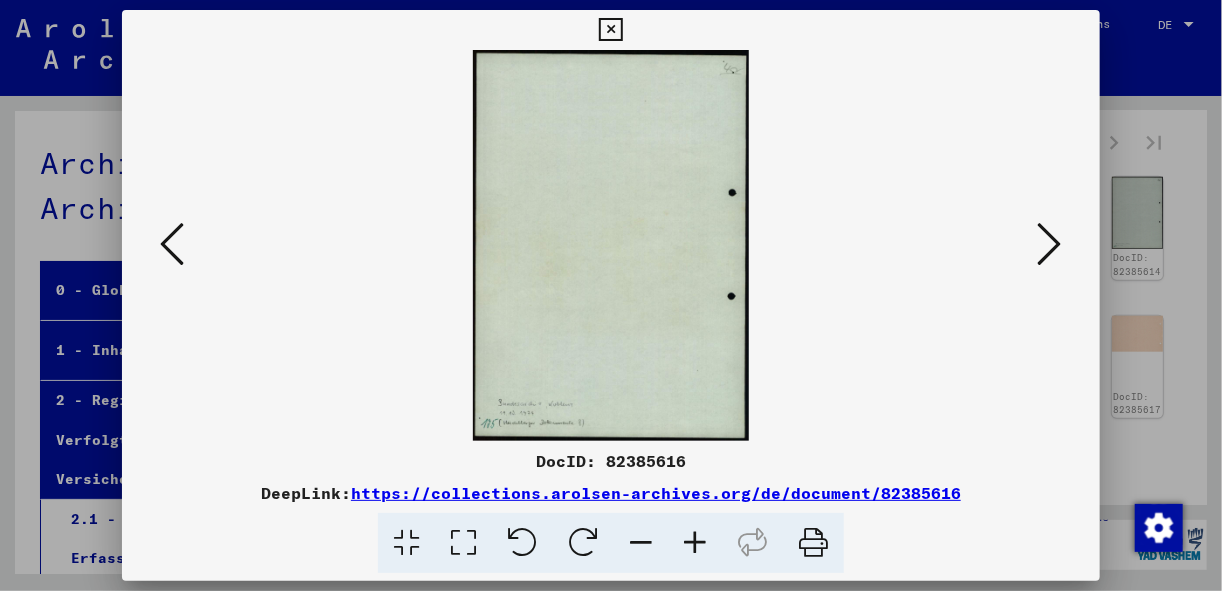 click at bounding box center (1050, 244) 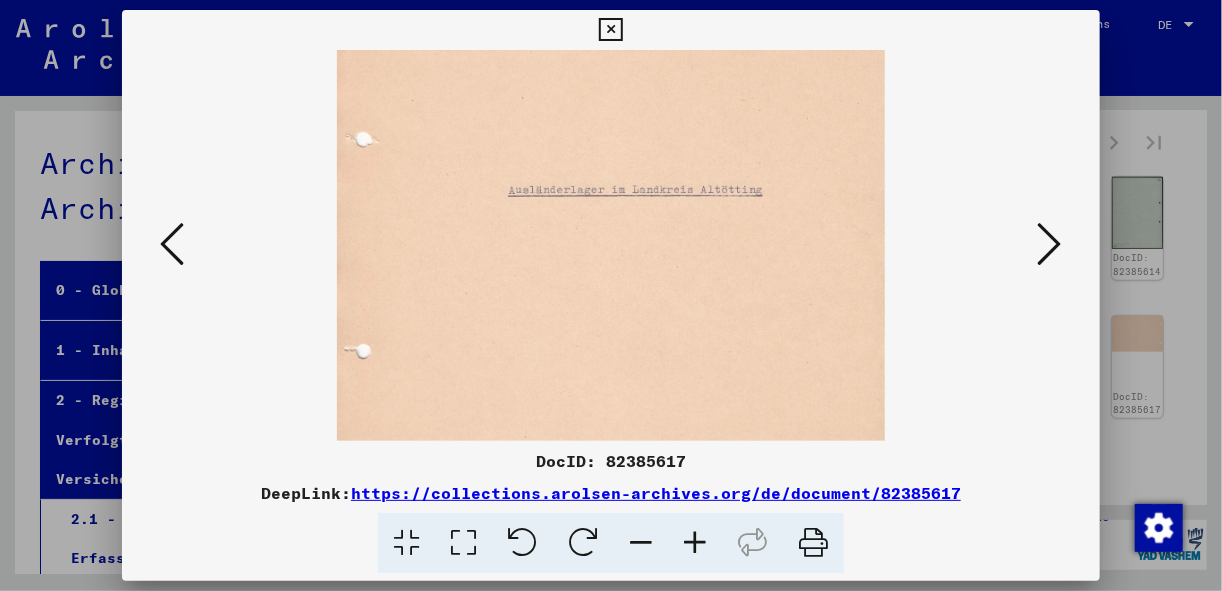 click at bounding box center [172, 244] 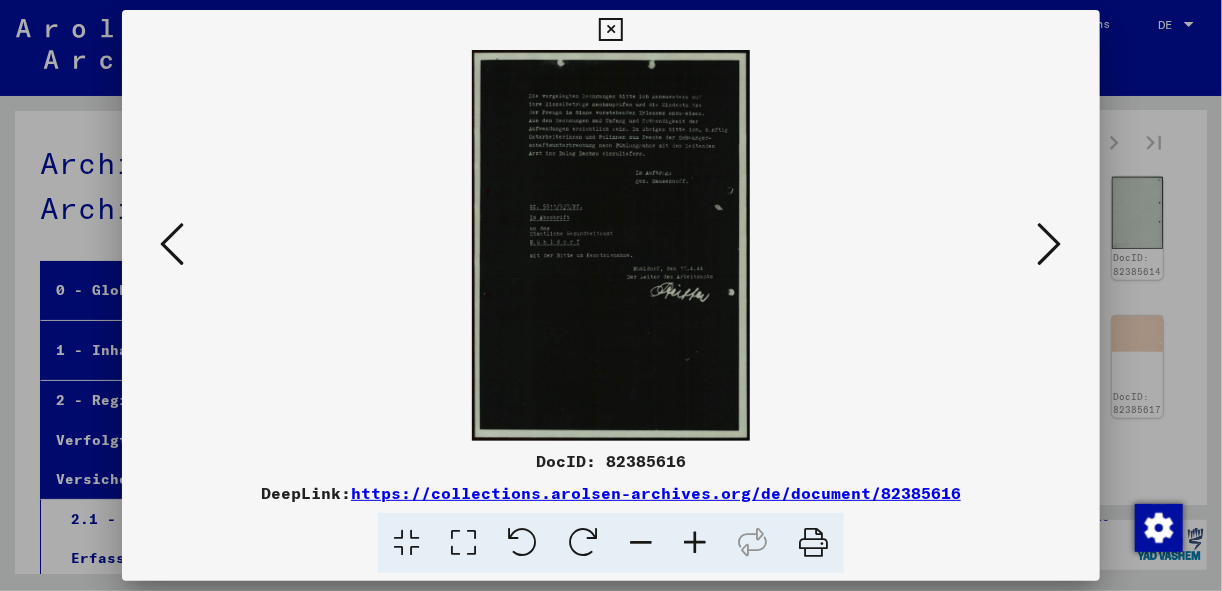 click at bounding box center [172, 244] 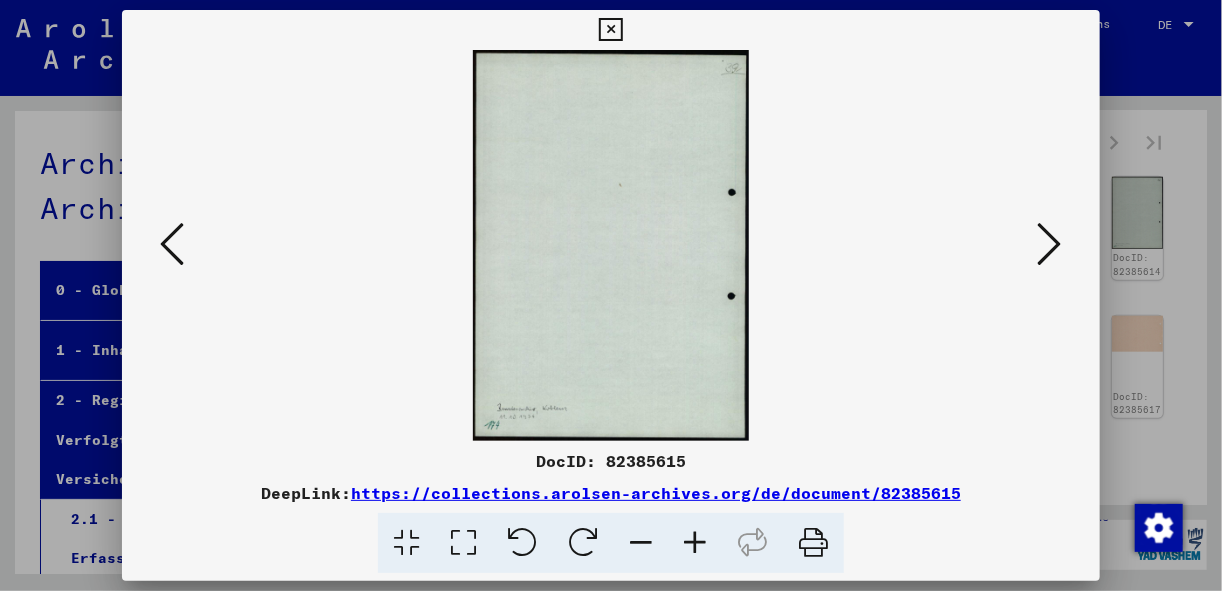 click at bounding box center [172, 244] 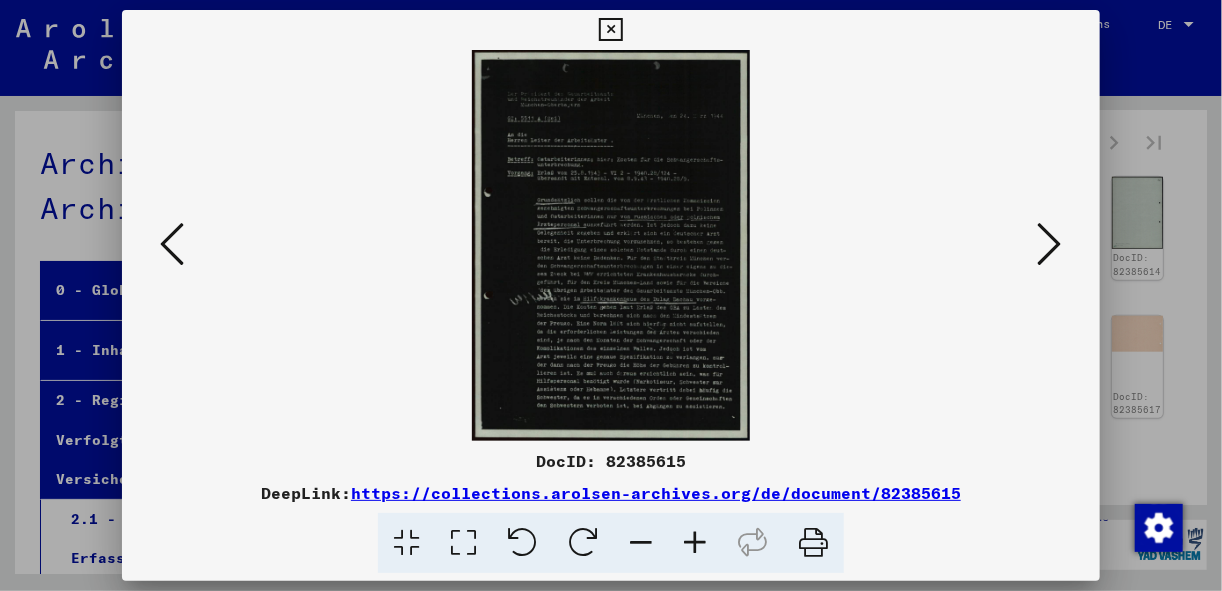 click at bounding box center (172, 244) 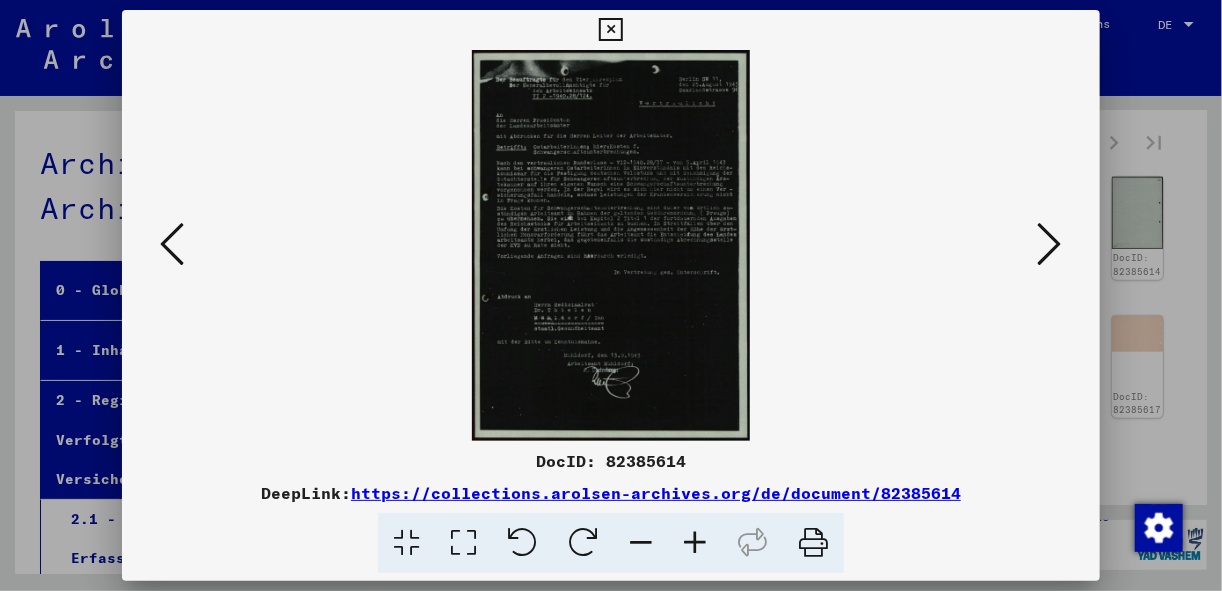 click at bounding box center (172, 244) 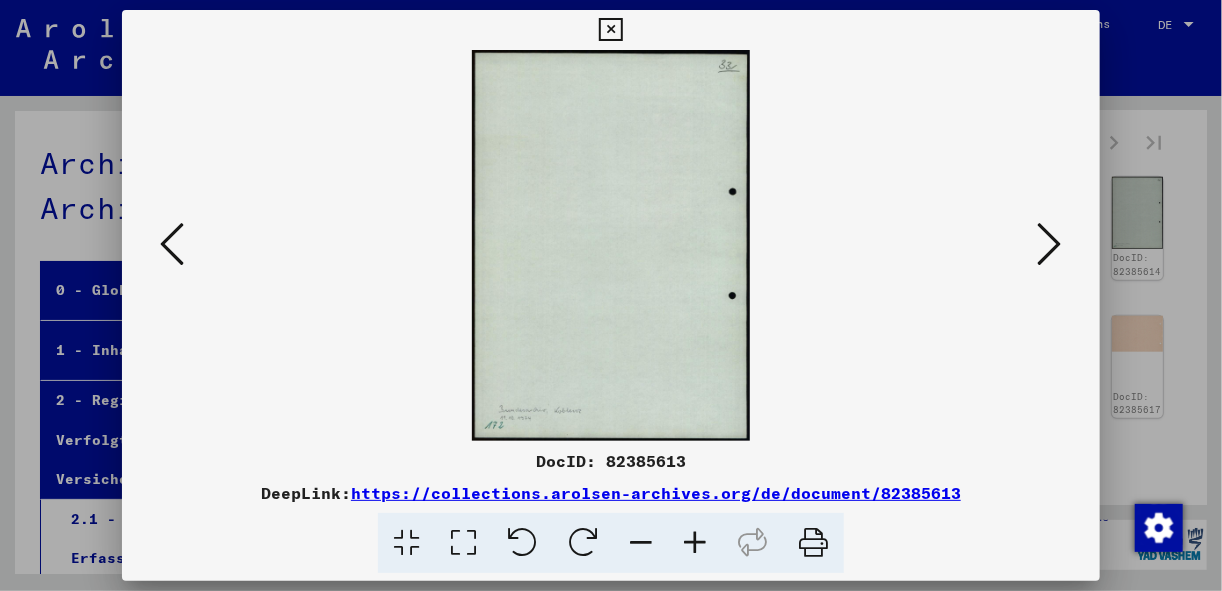 click at bounding box center (172, 244) 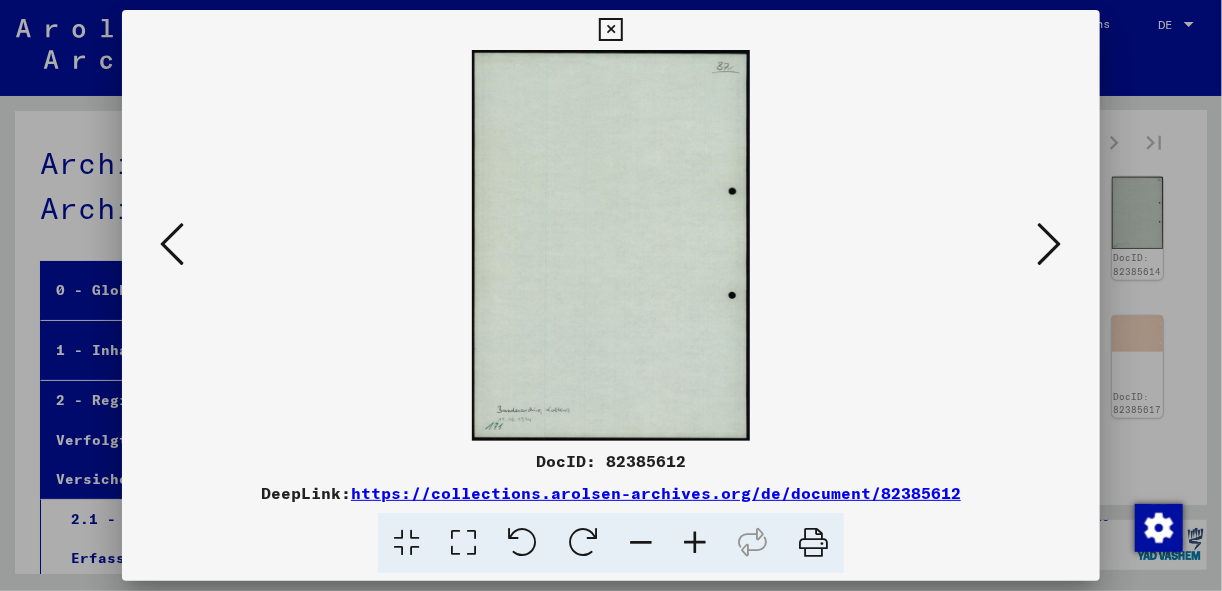 click at bounding box center (172, 244) 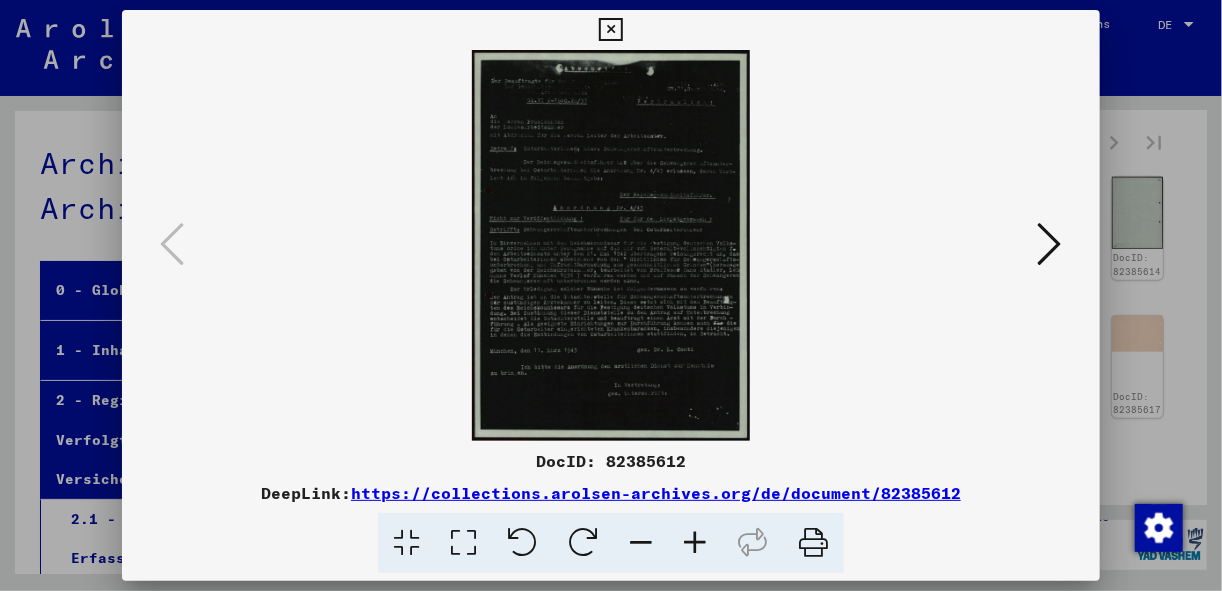 click at bounding box center (610, 30) 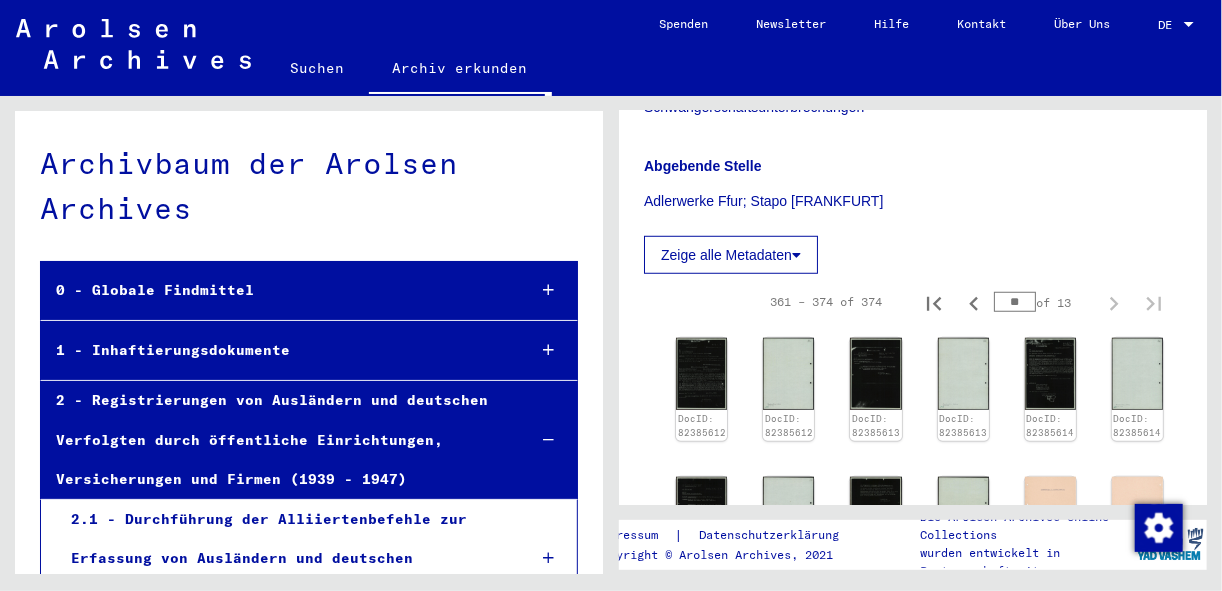scroll, scrollTop: 565, scrollLeft: 0, axis: vertical 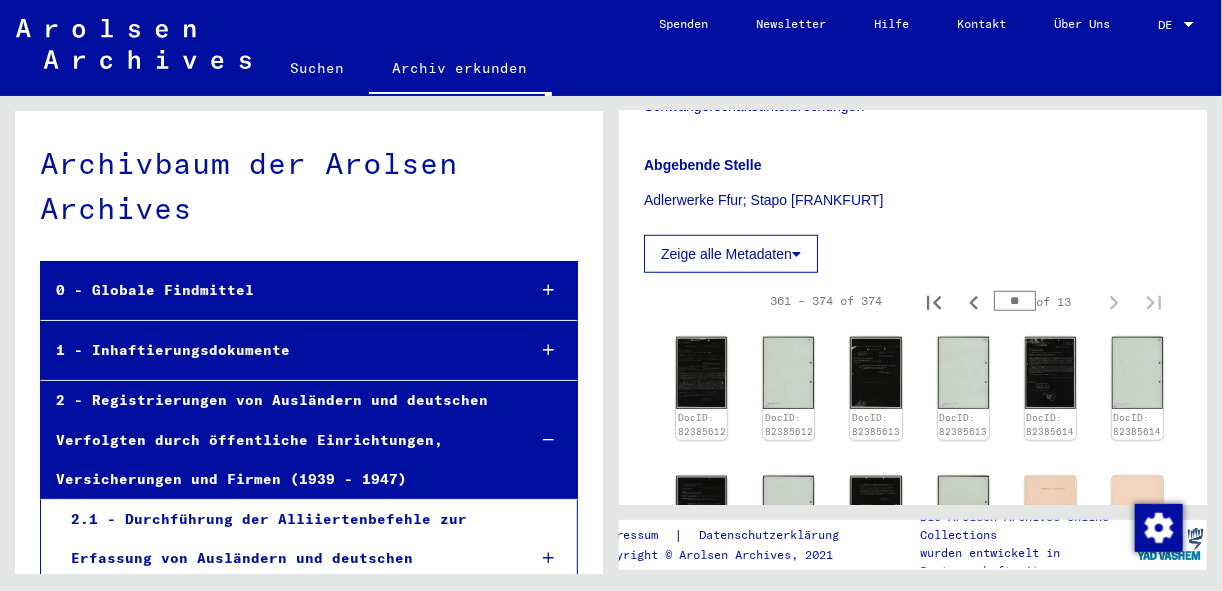 drag, startPoint x: 1013, startPoint y: 316, endPoint x: 983, endPoint y: 321, distance: 30.413813 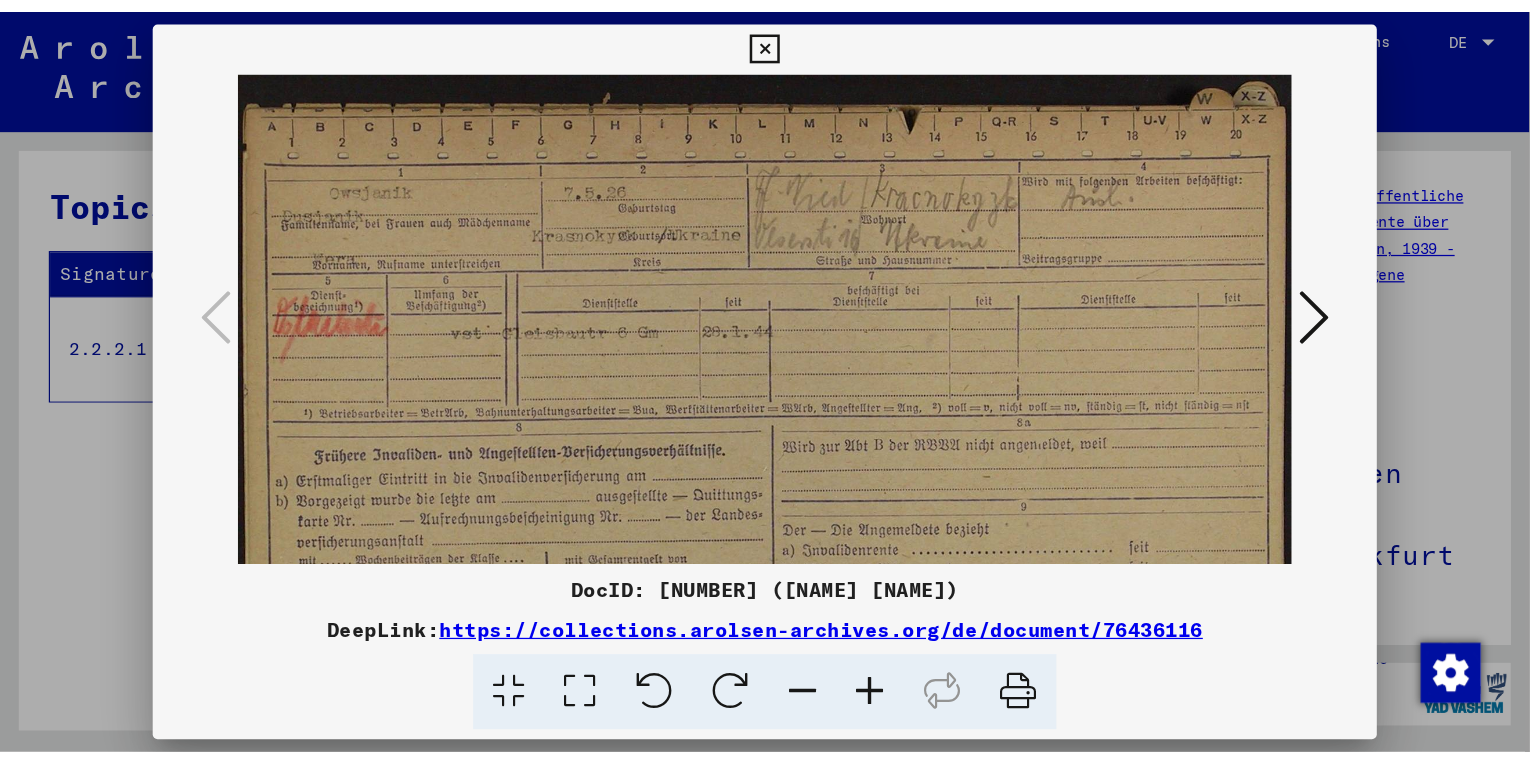 scroll, scrollTop: 0, scrollLeft: 0, axis: both 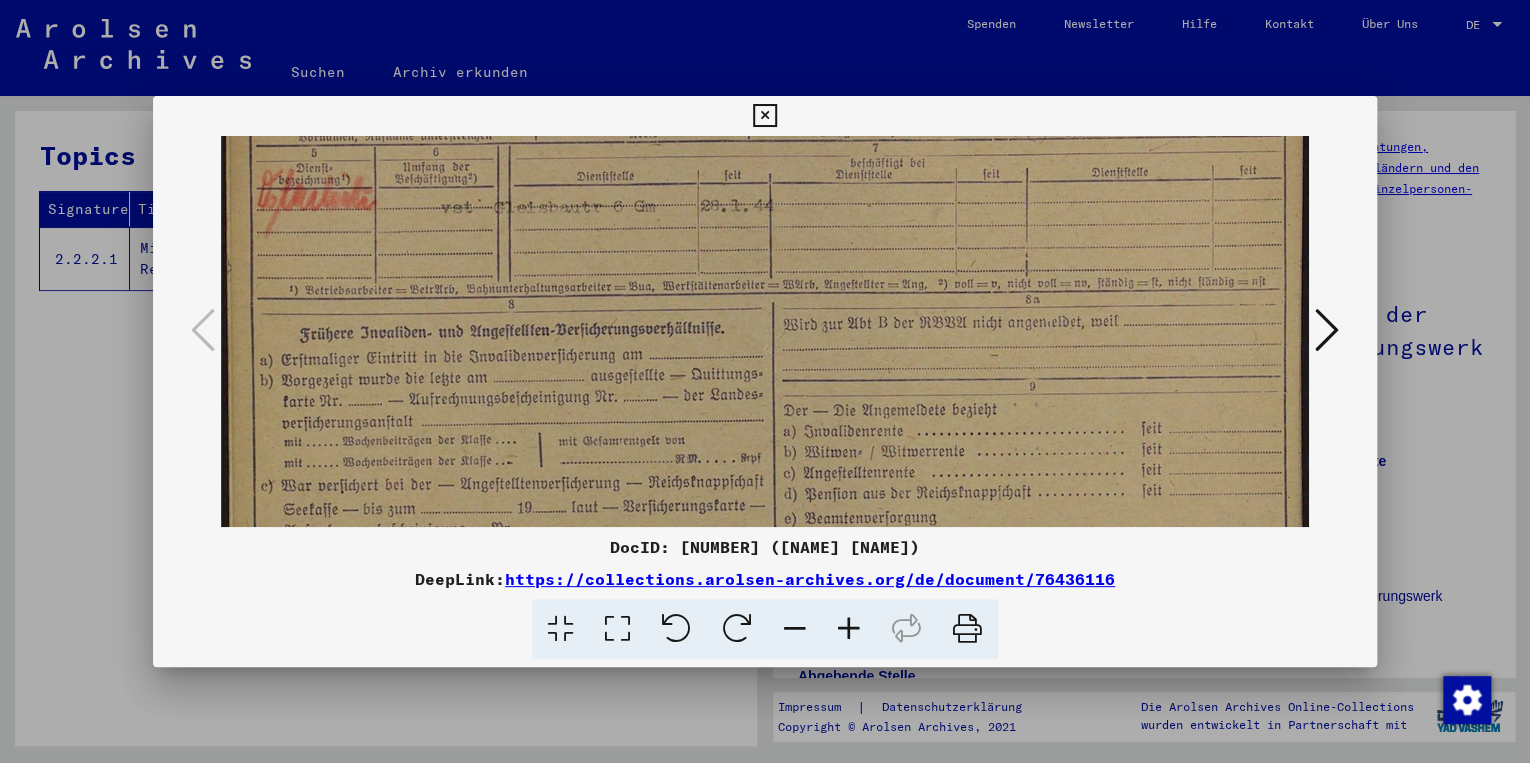 drag, startPoint x: 984, startPoint y: 404, endPoint x: 960, endPoint y: 210, distance: 195.4789 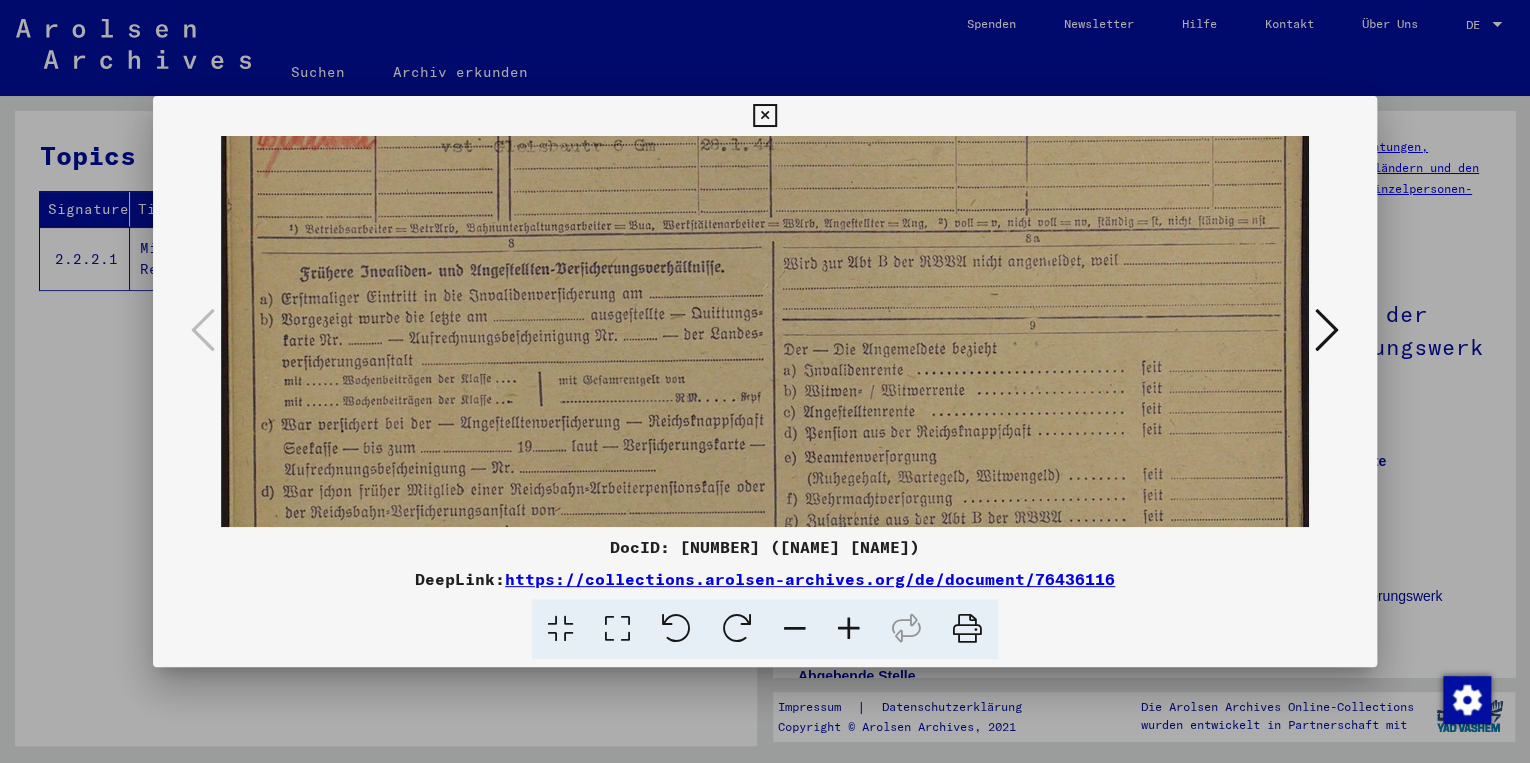 scroll, scrollTop: 320, scrollLeft: 0, axis: vertical 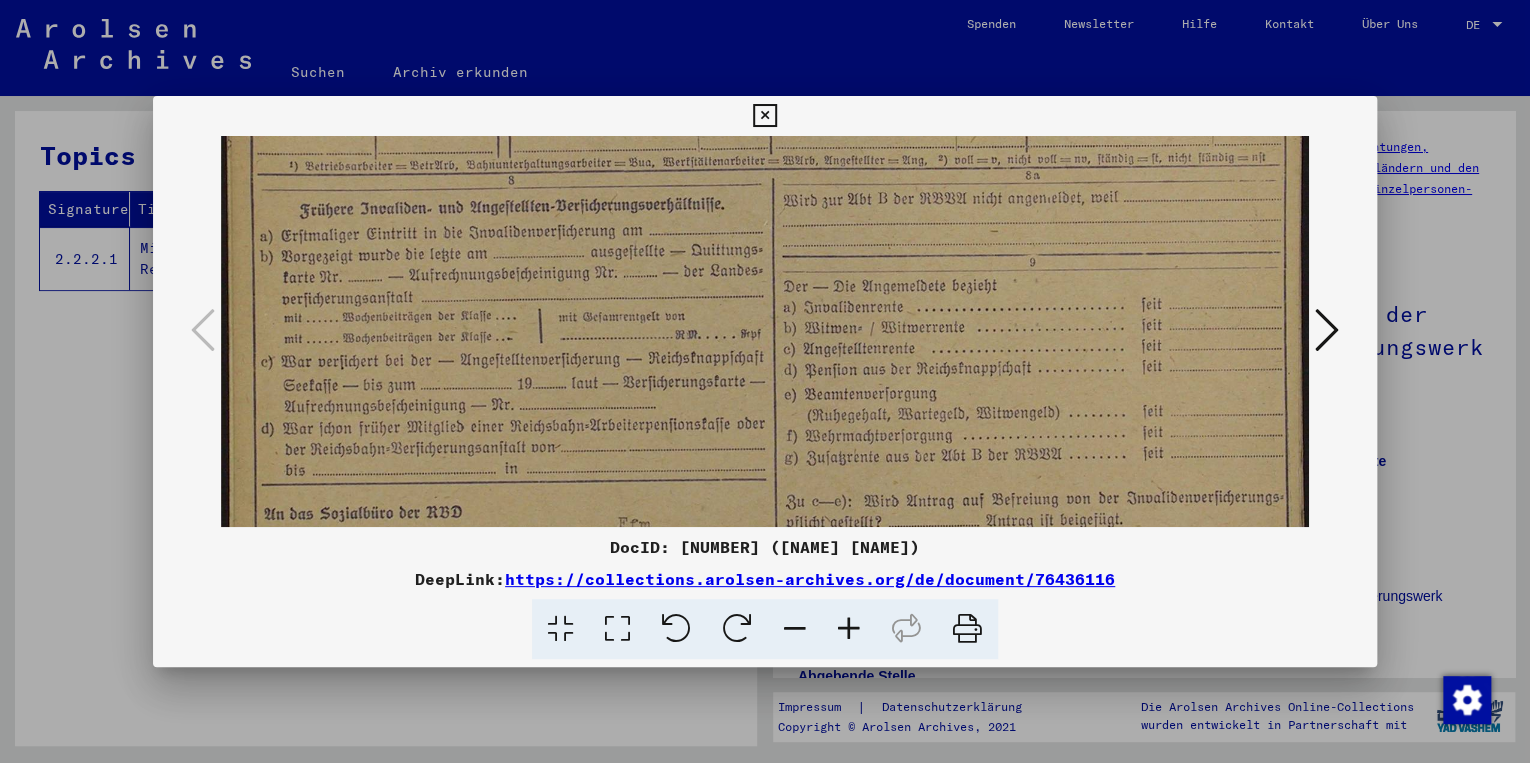 drag, startPoint x: 1036, startPoint y: 430, endPoint x: 1015, endPoint y: 314, distance: 117.88554 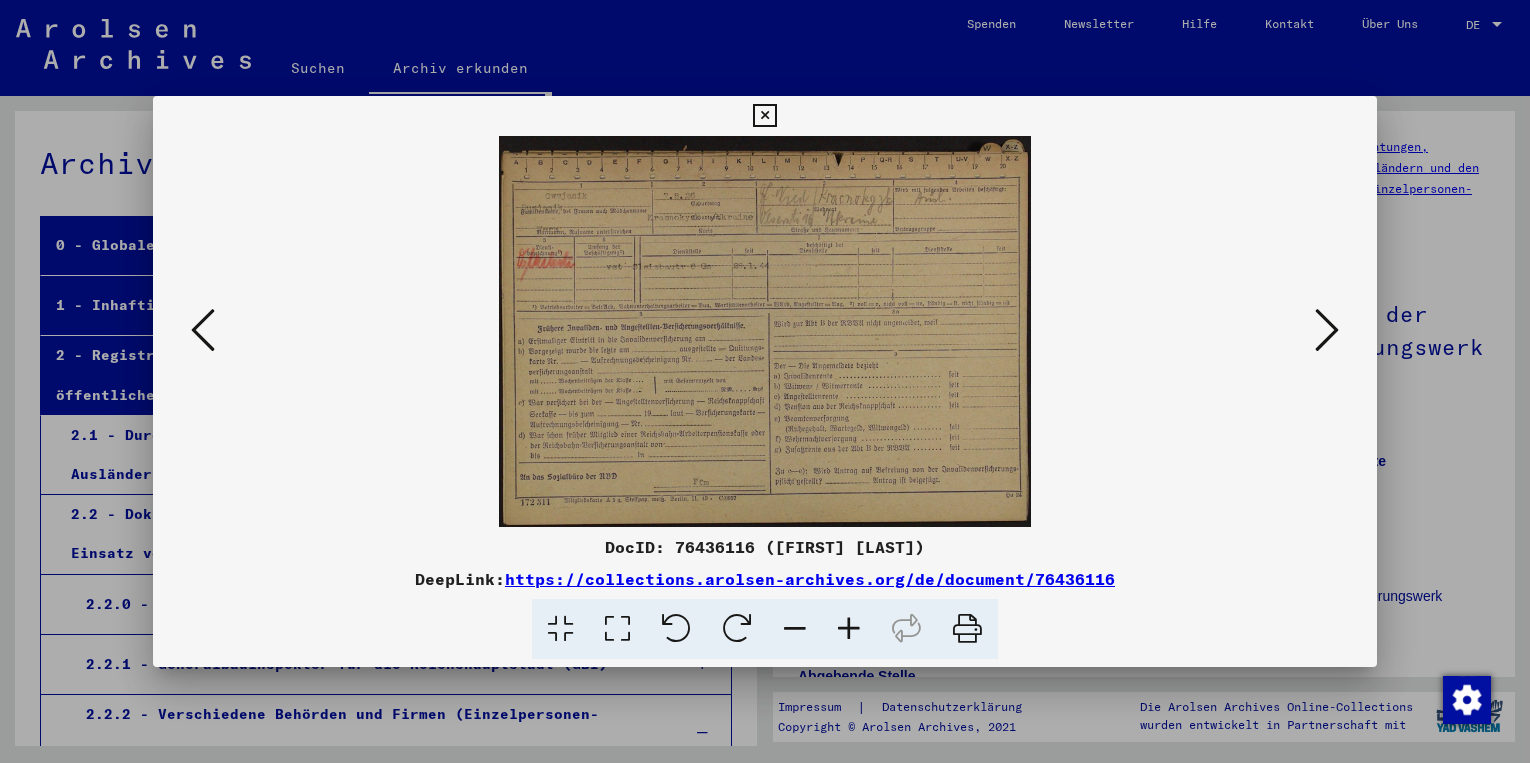 scroll, scrollTop: 0, scrollLeft: 0, axis: both 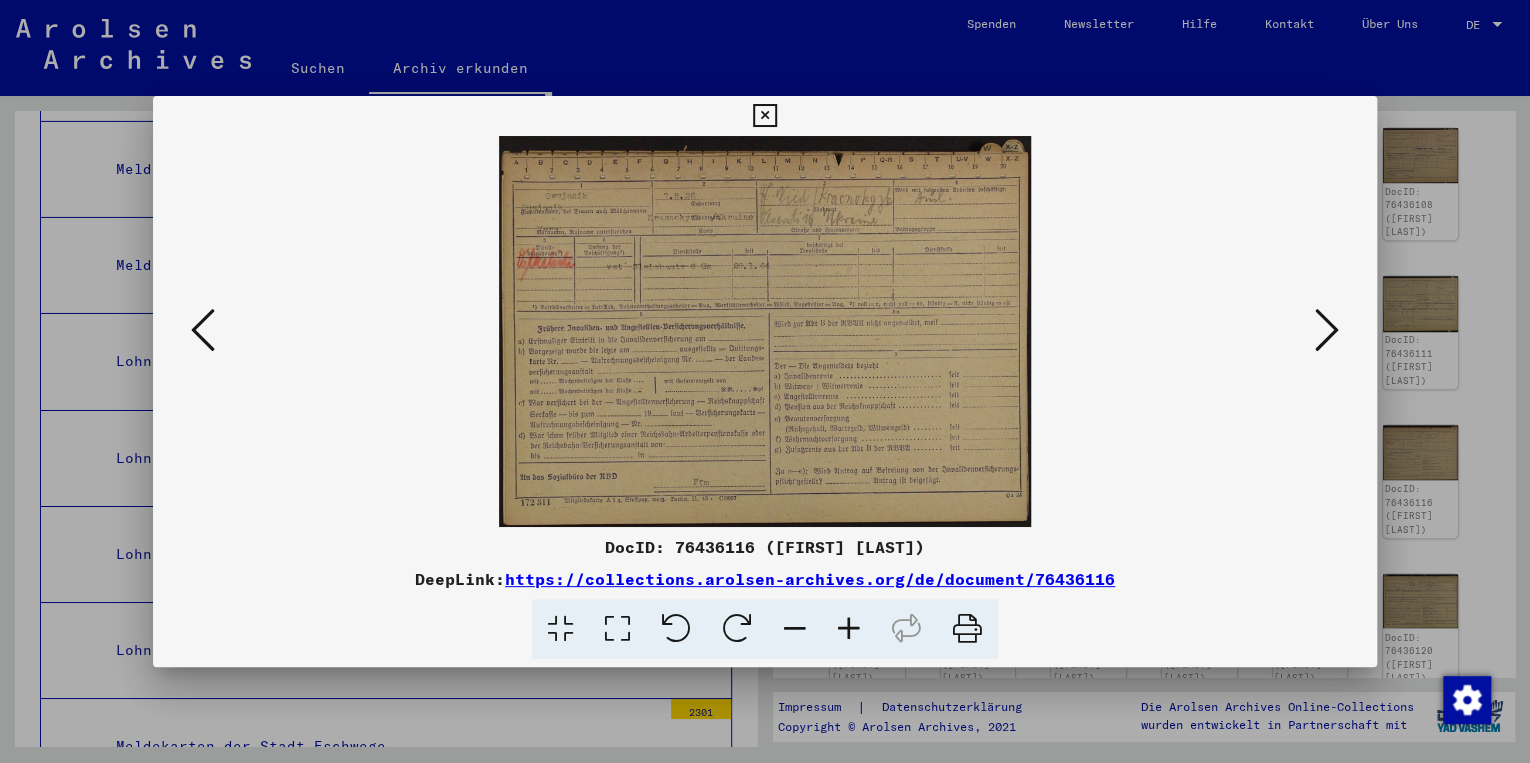 click at bounding box center [203, 330] 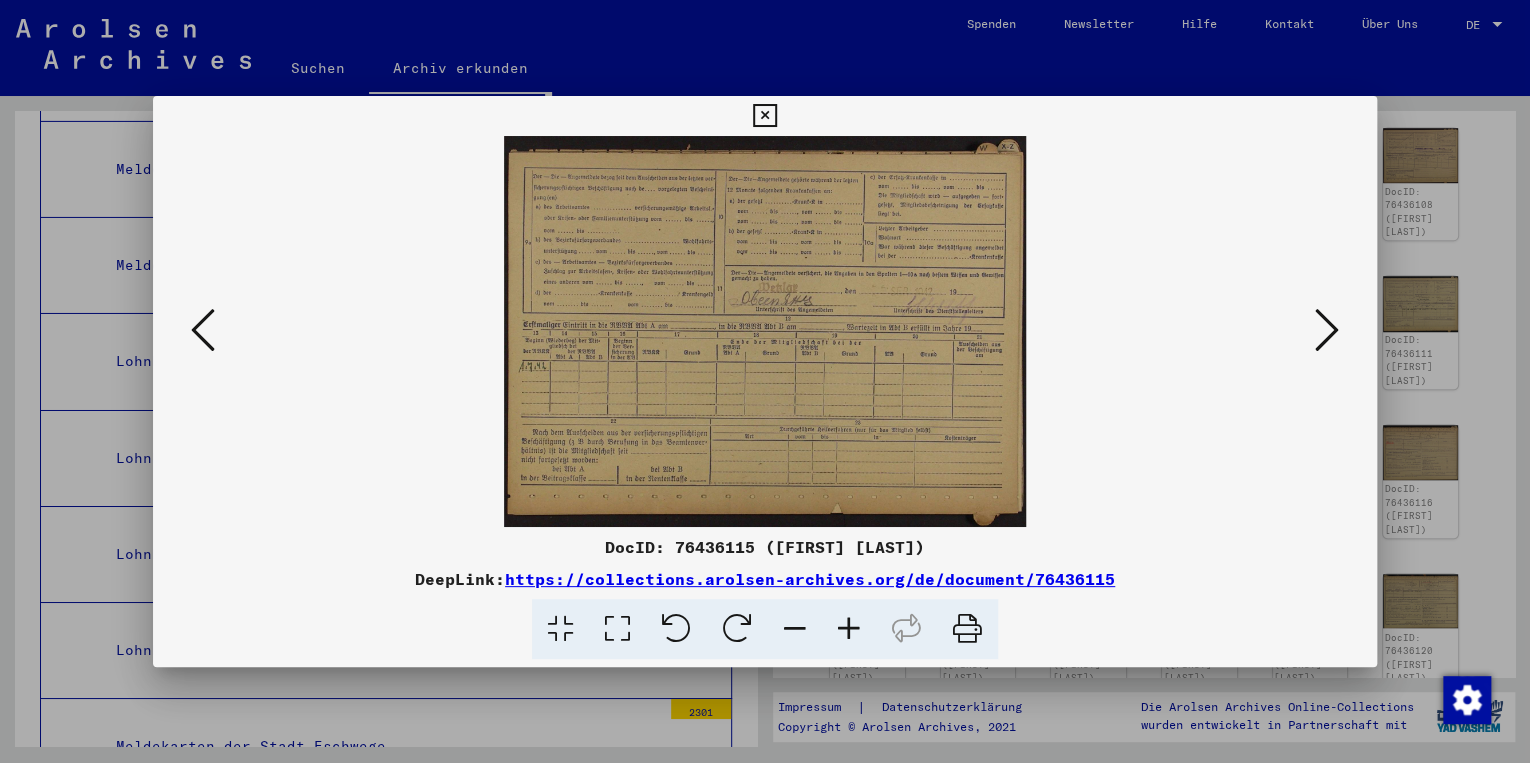click at bounding box center (203, 330) 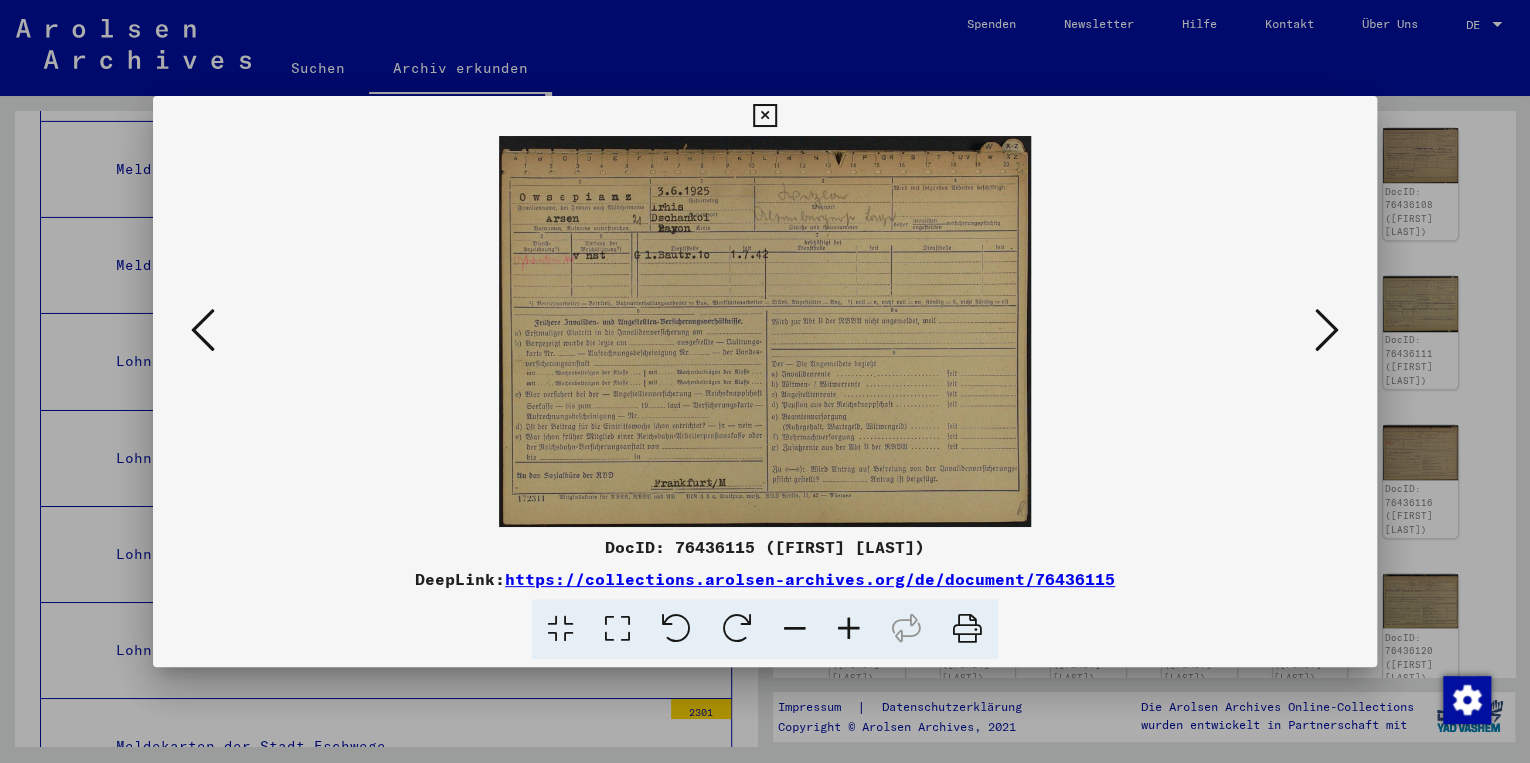 click at bounding box center [1327, 330] 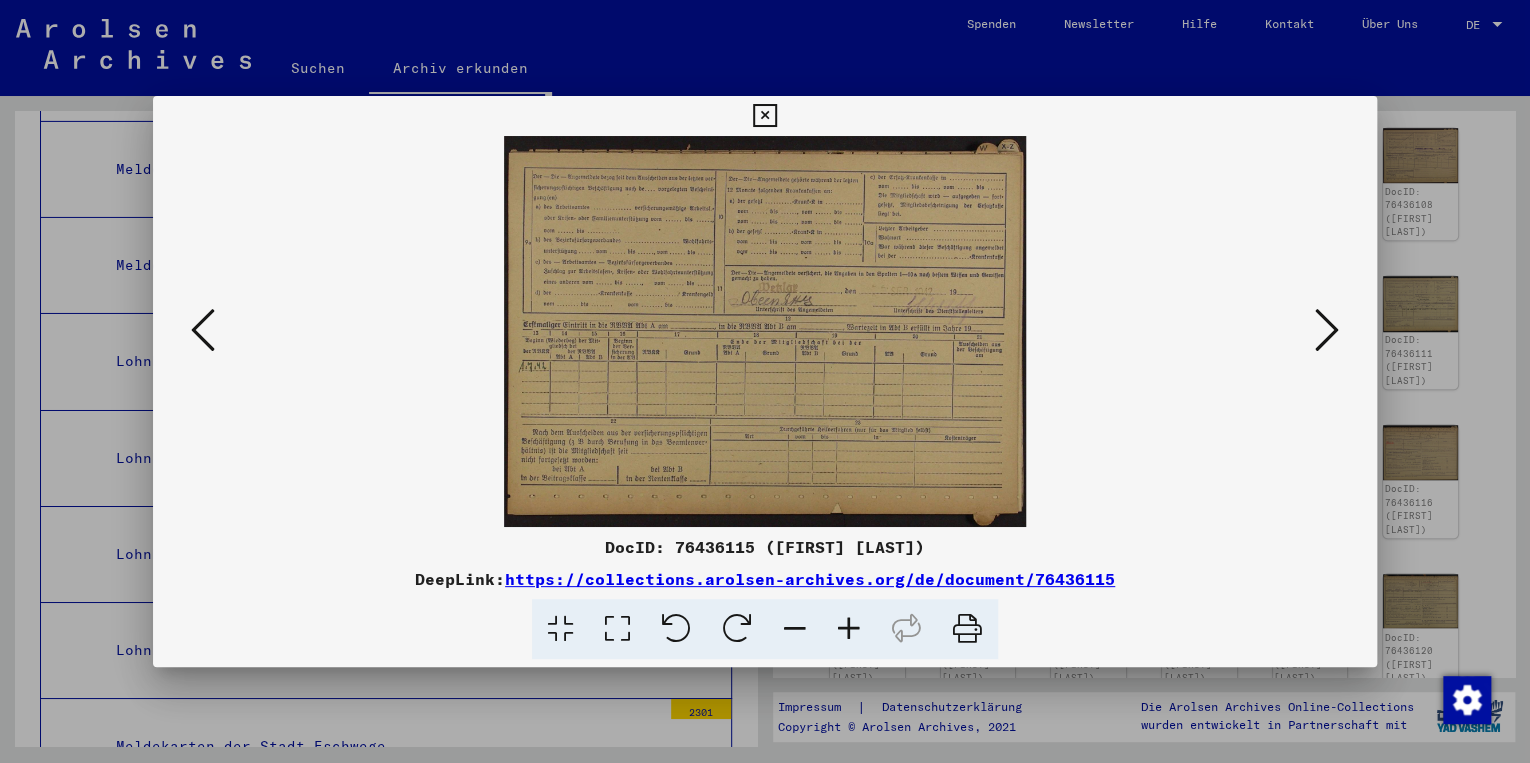 click at bounding box center (1327, 330) 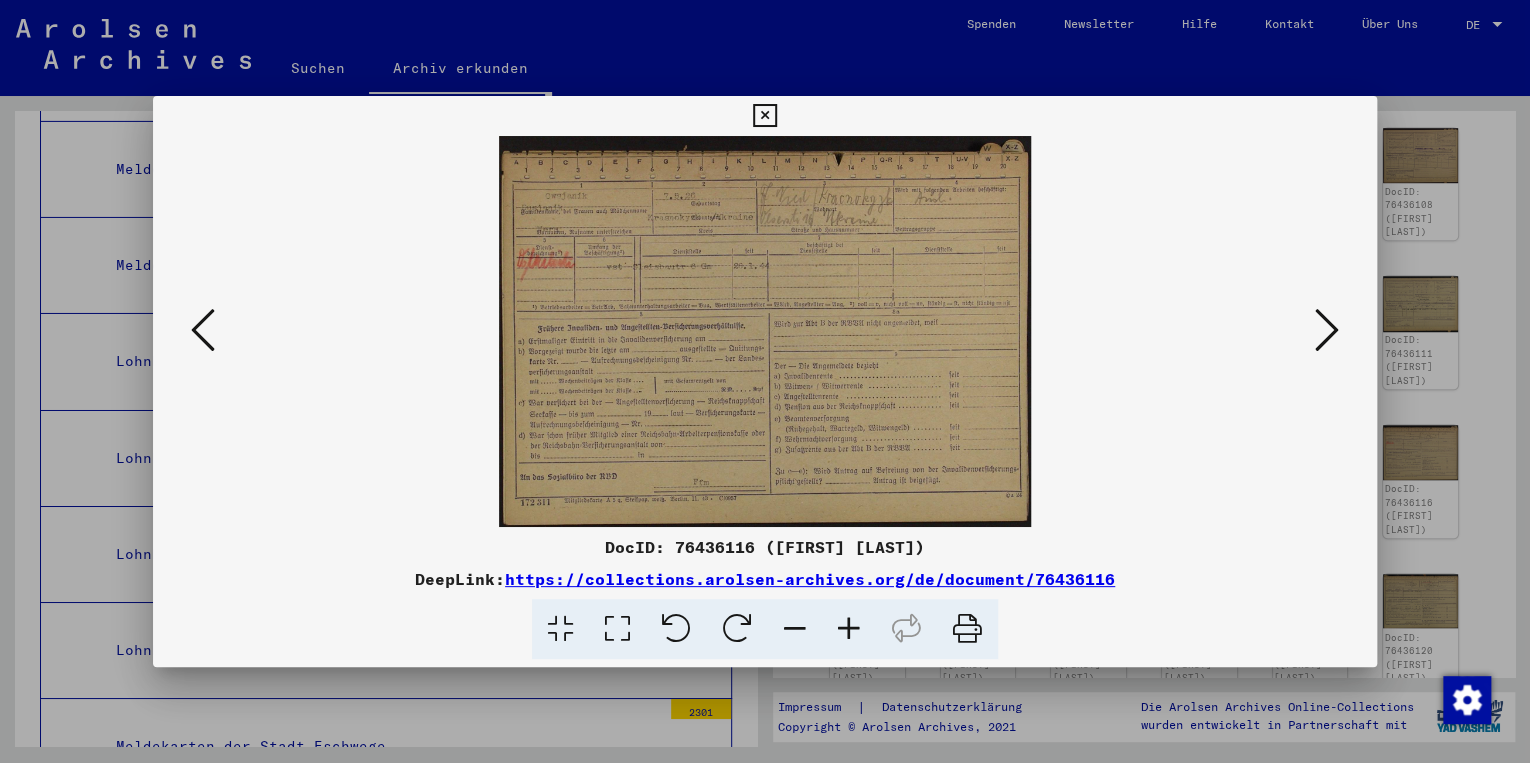 click at bounding box center (1327, 330) 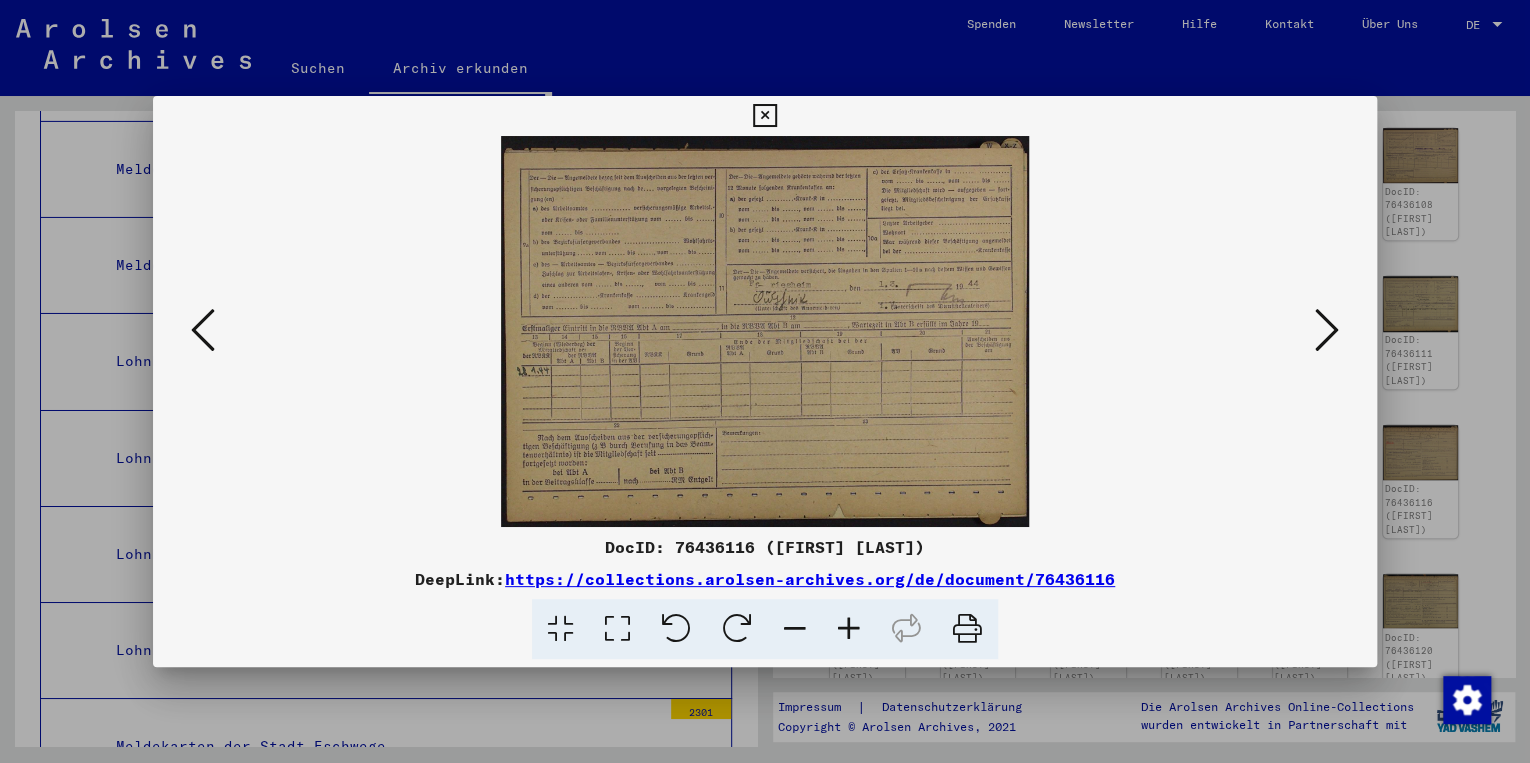 click at bounding box center (1327, 330) 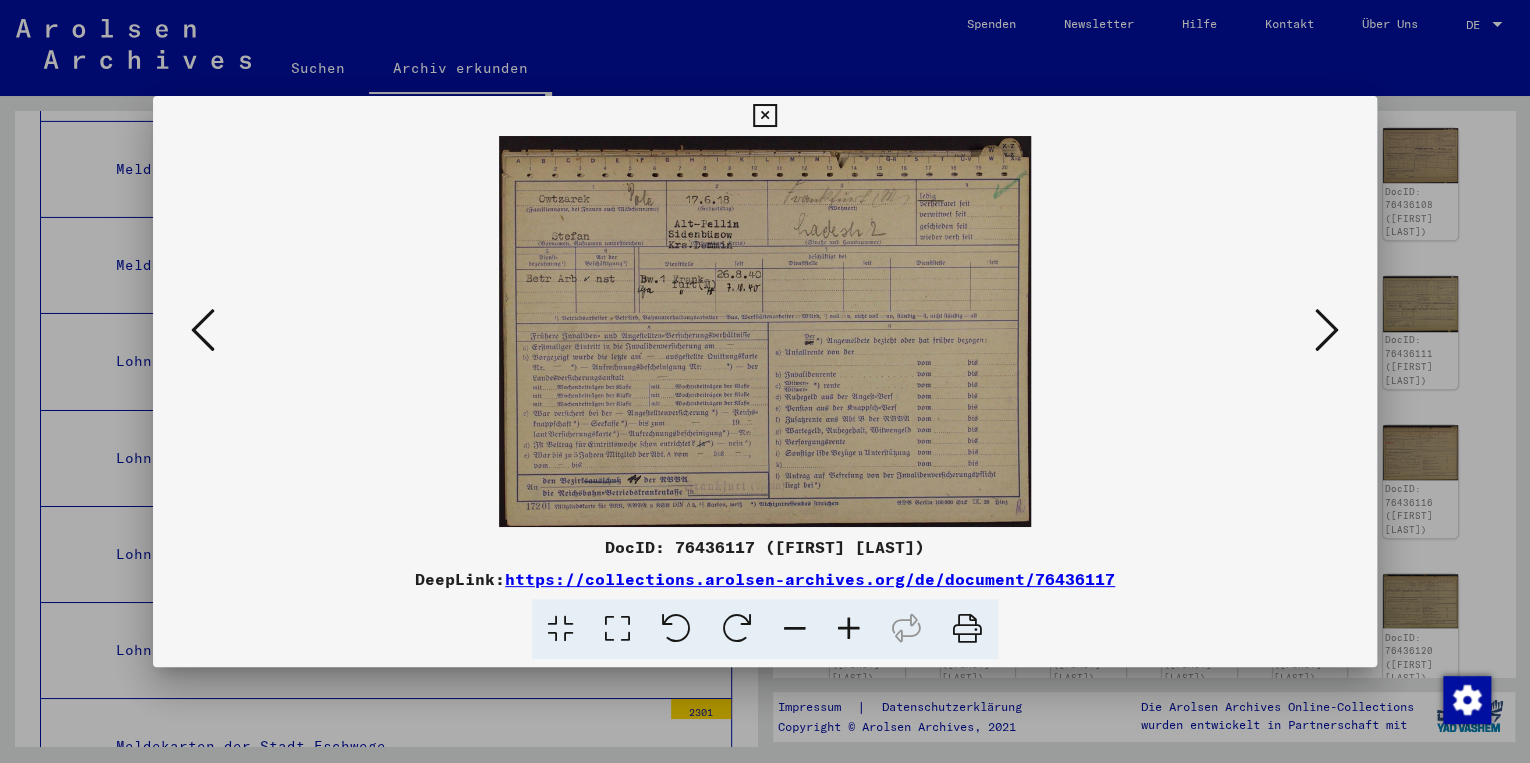 click at bounding box center (1327, 330) 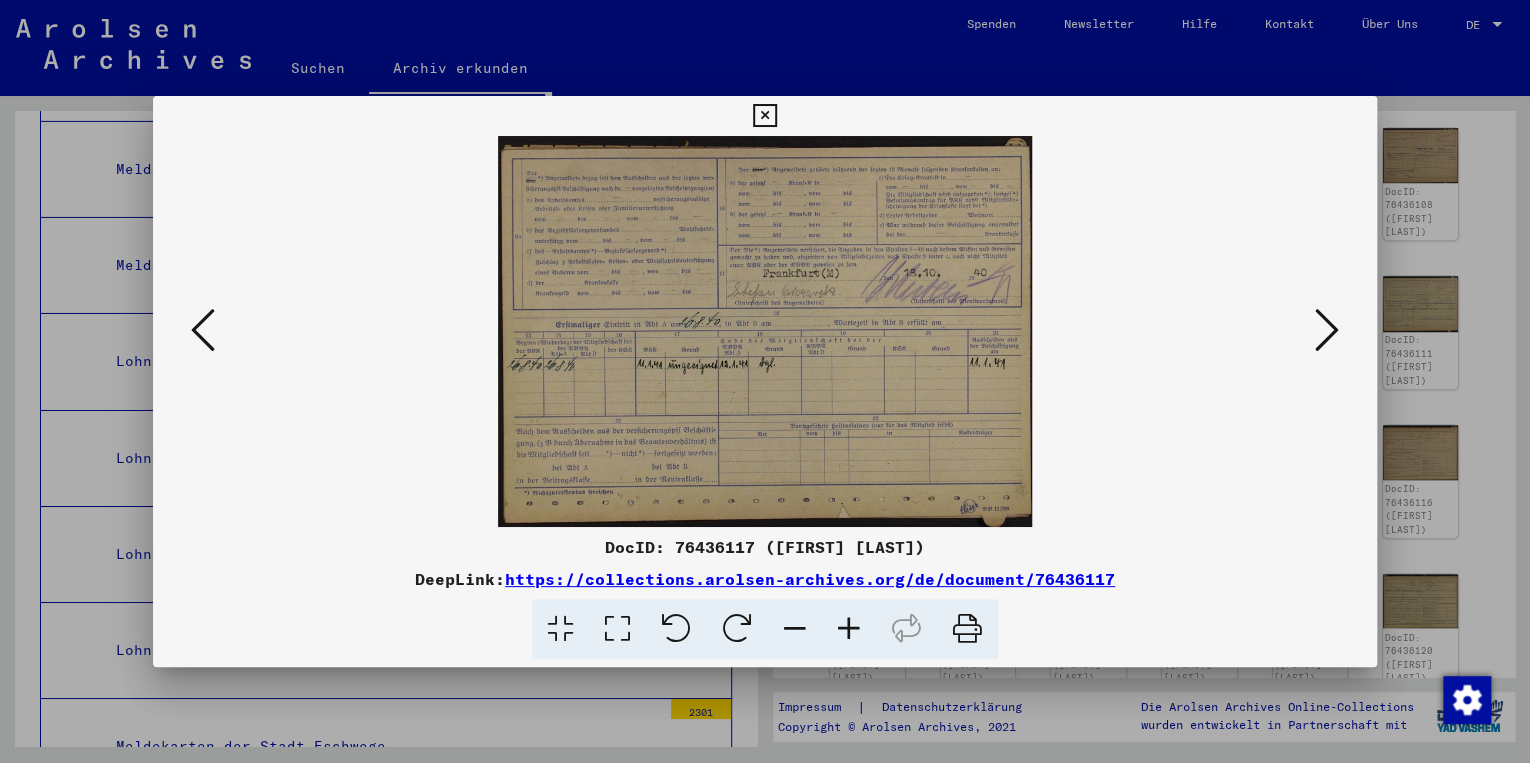 click at bounding box center (1327, 330) 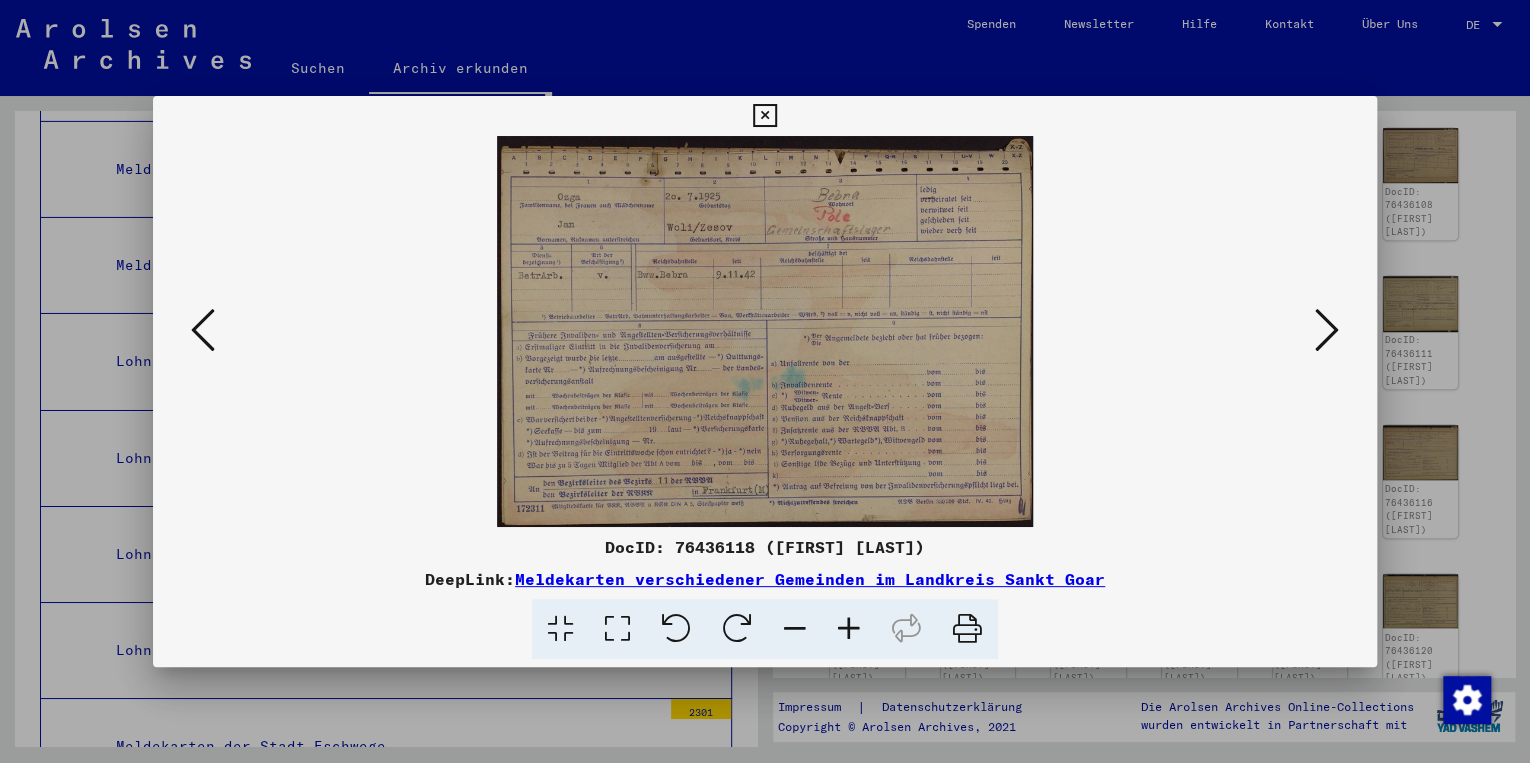click at bounding box center [1327, 330] 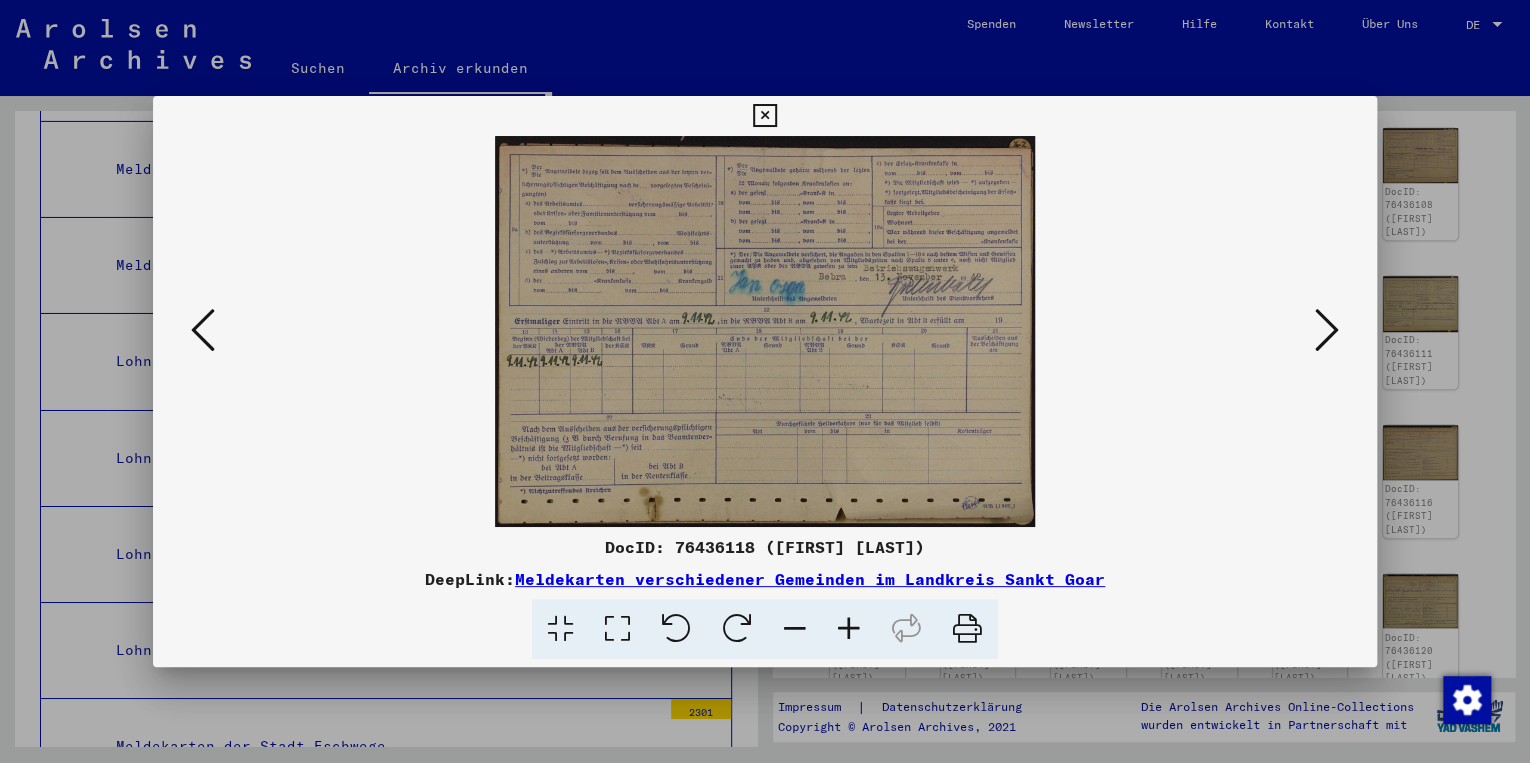 click at bounding box center (1327, 330) 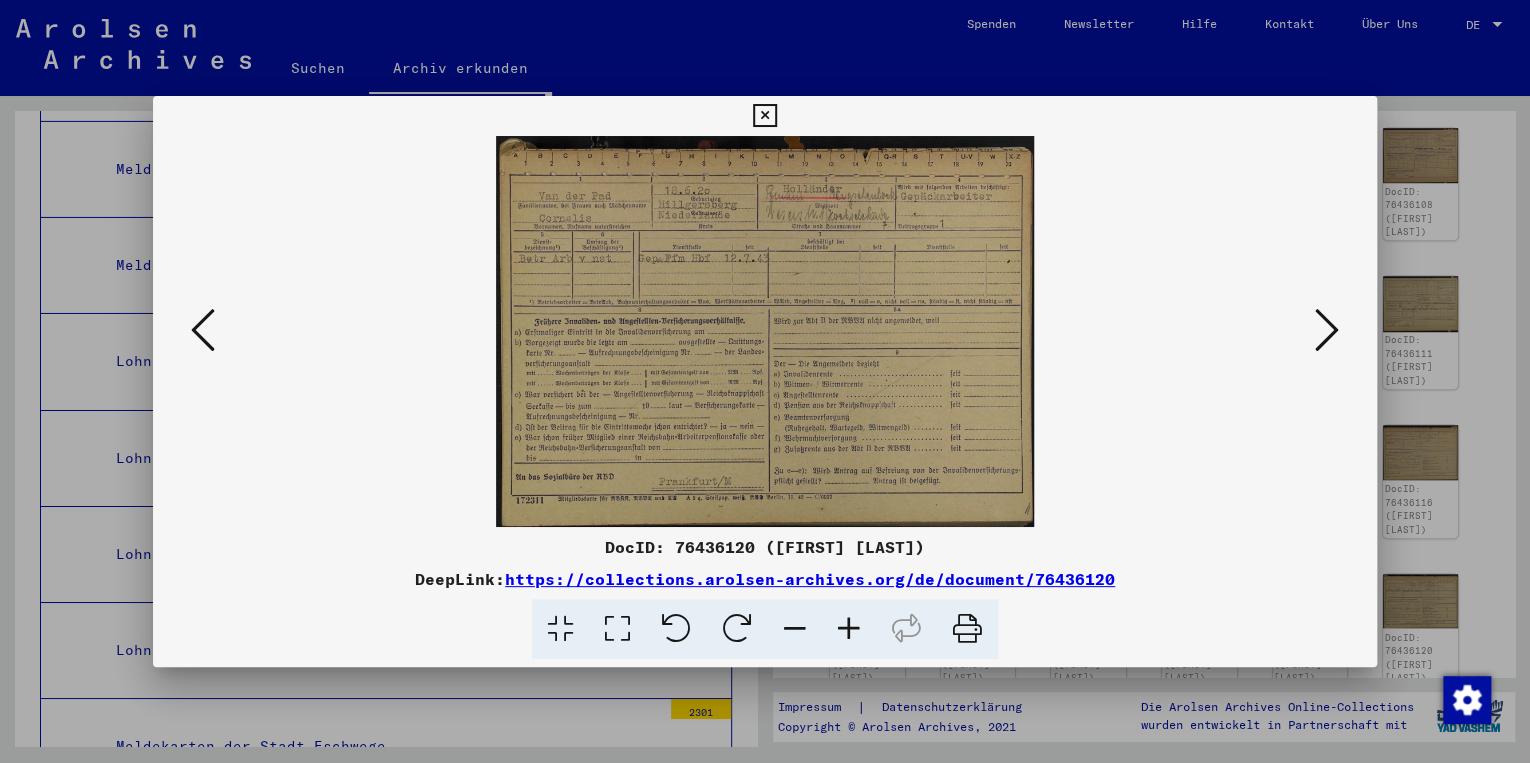 click at bounding box center (1327, 330) 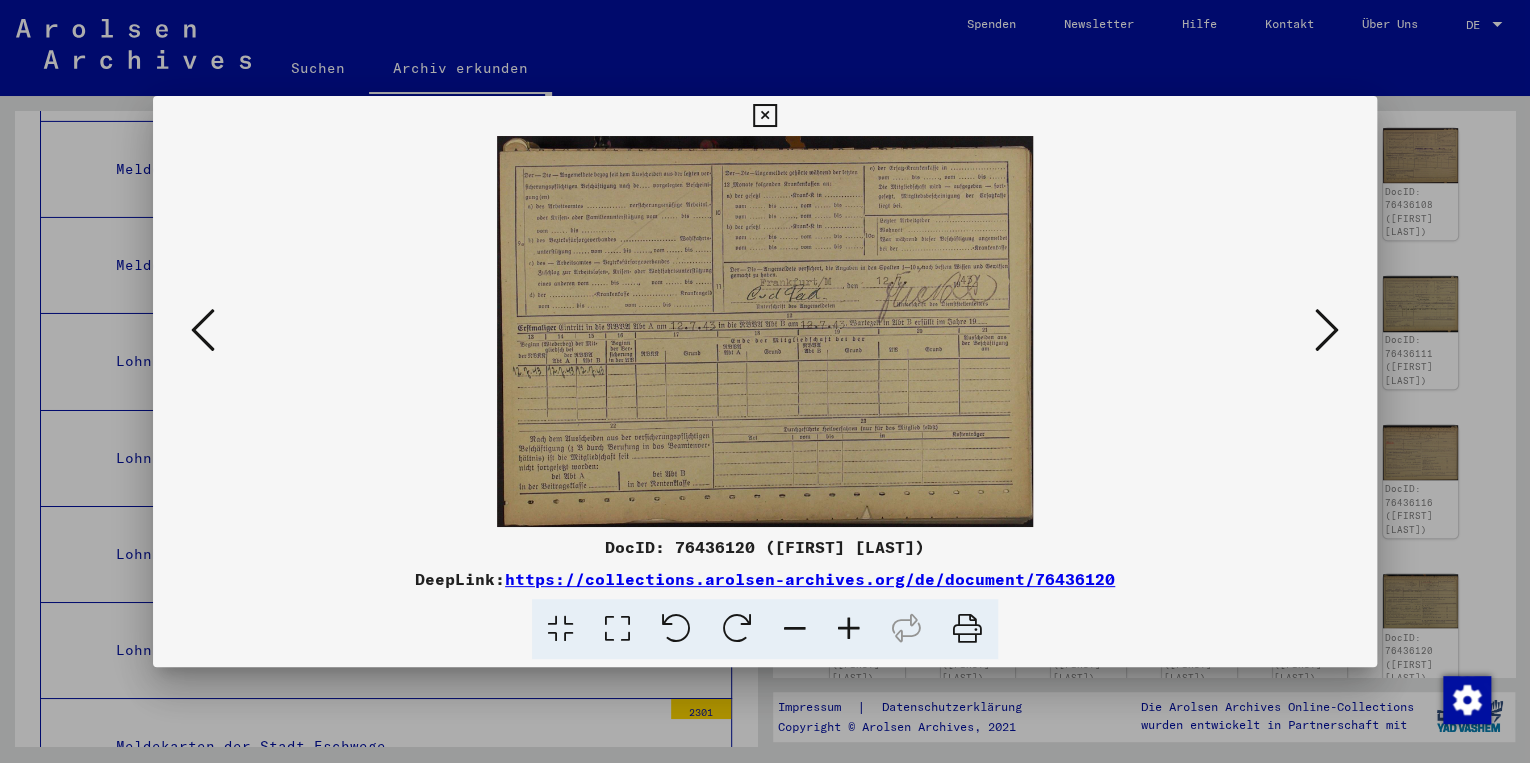 click at bounding box center [1327, 330] 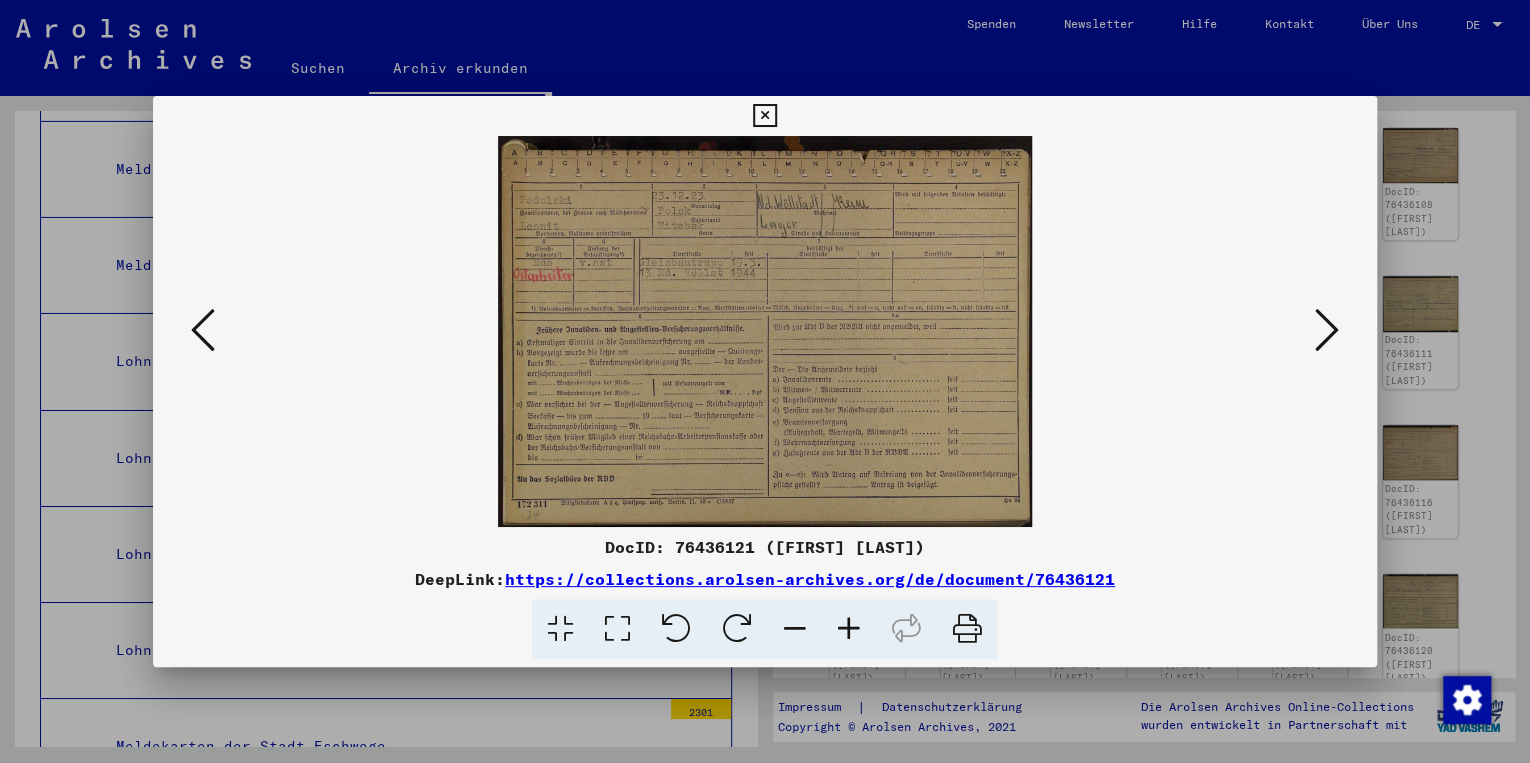 click at bounding box center (1327, 330) 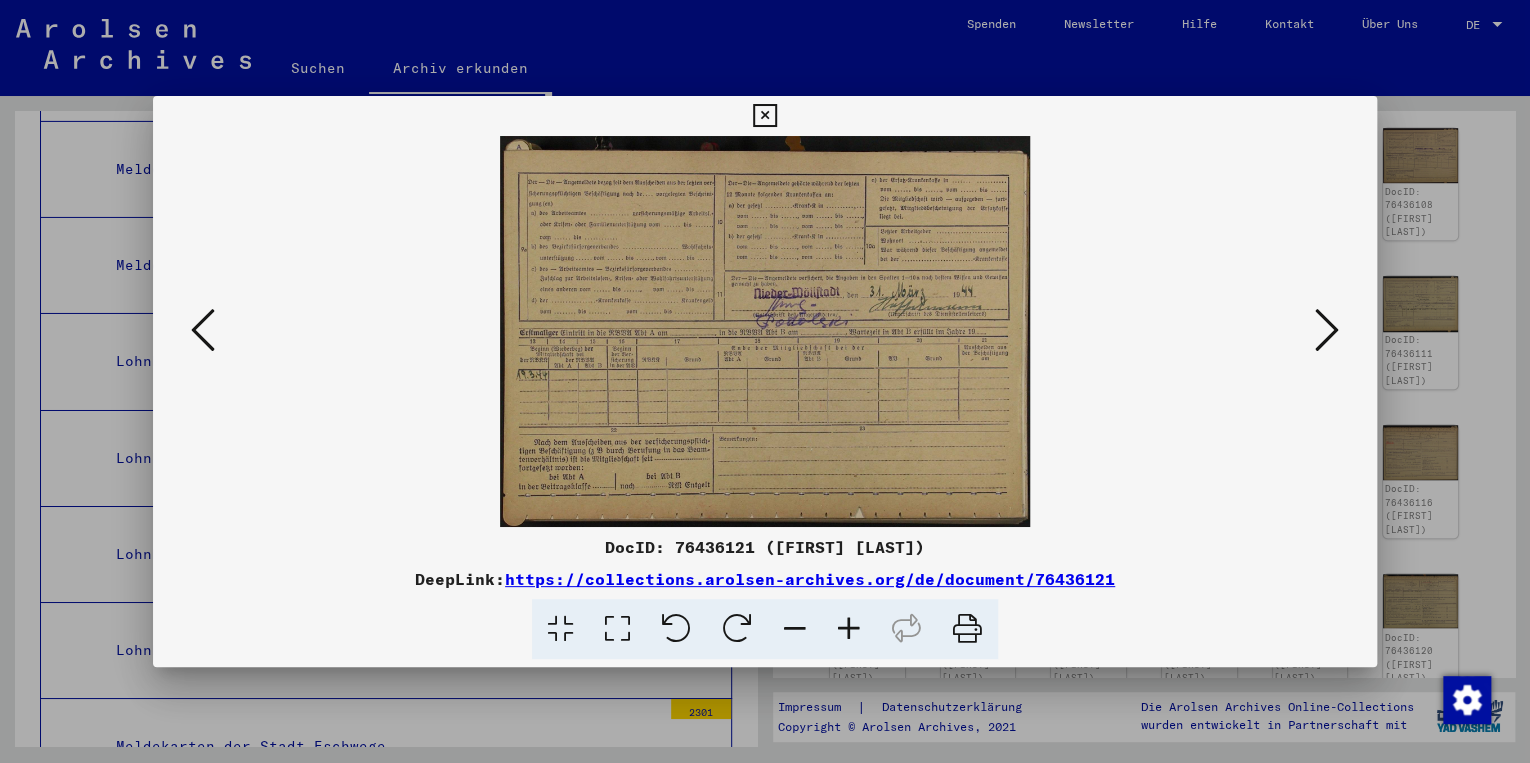 click at bounding box center [1327, 330] 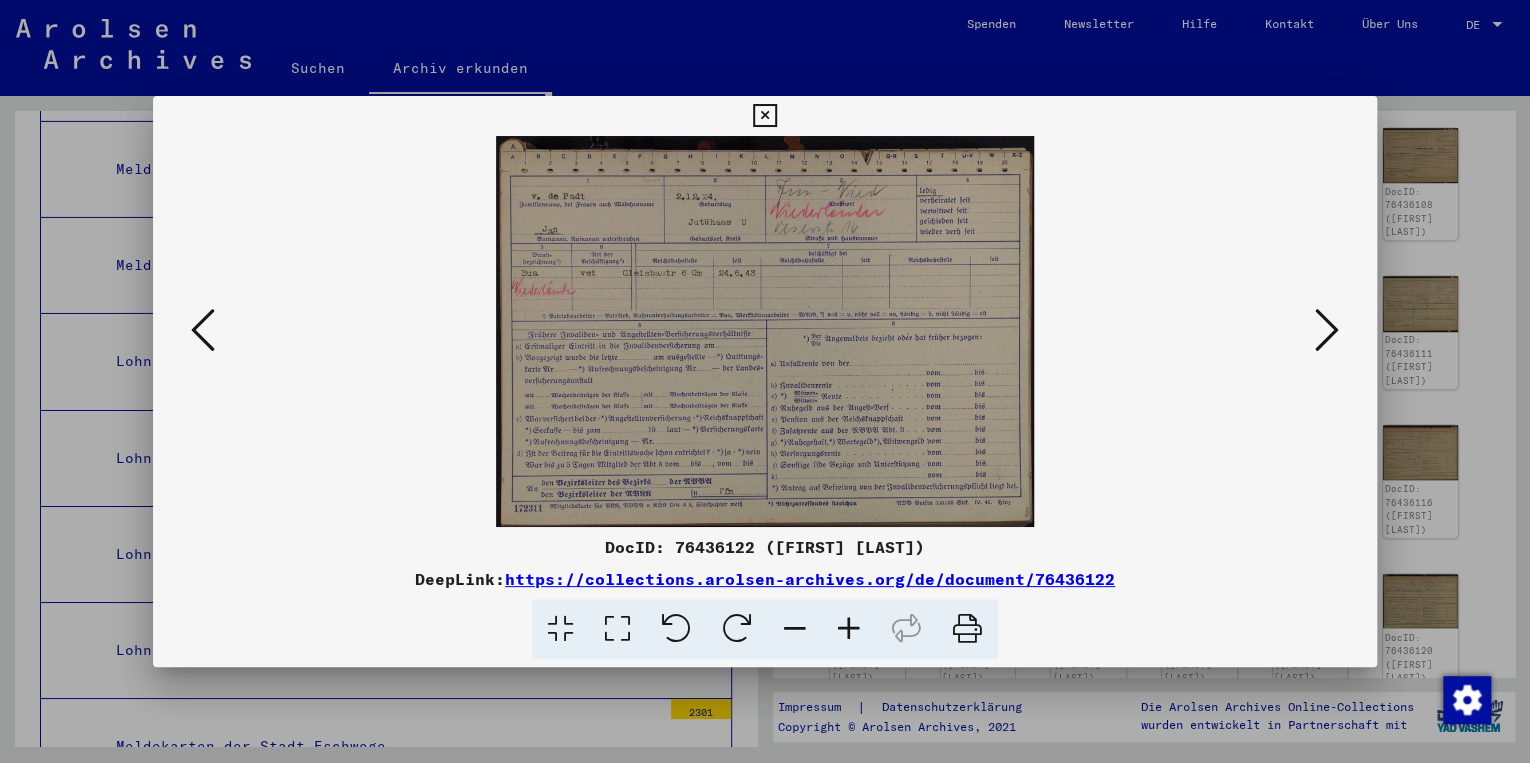 click on "https://collections.arolsen-archives.org/de/document/76436122" at bounding box center [810, 579] 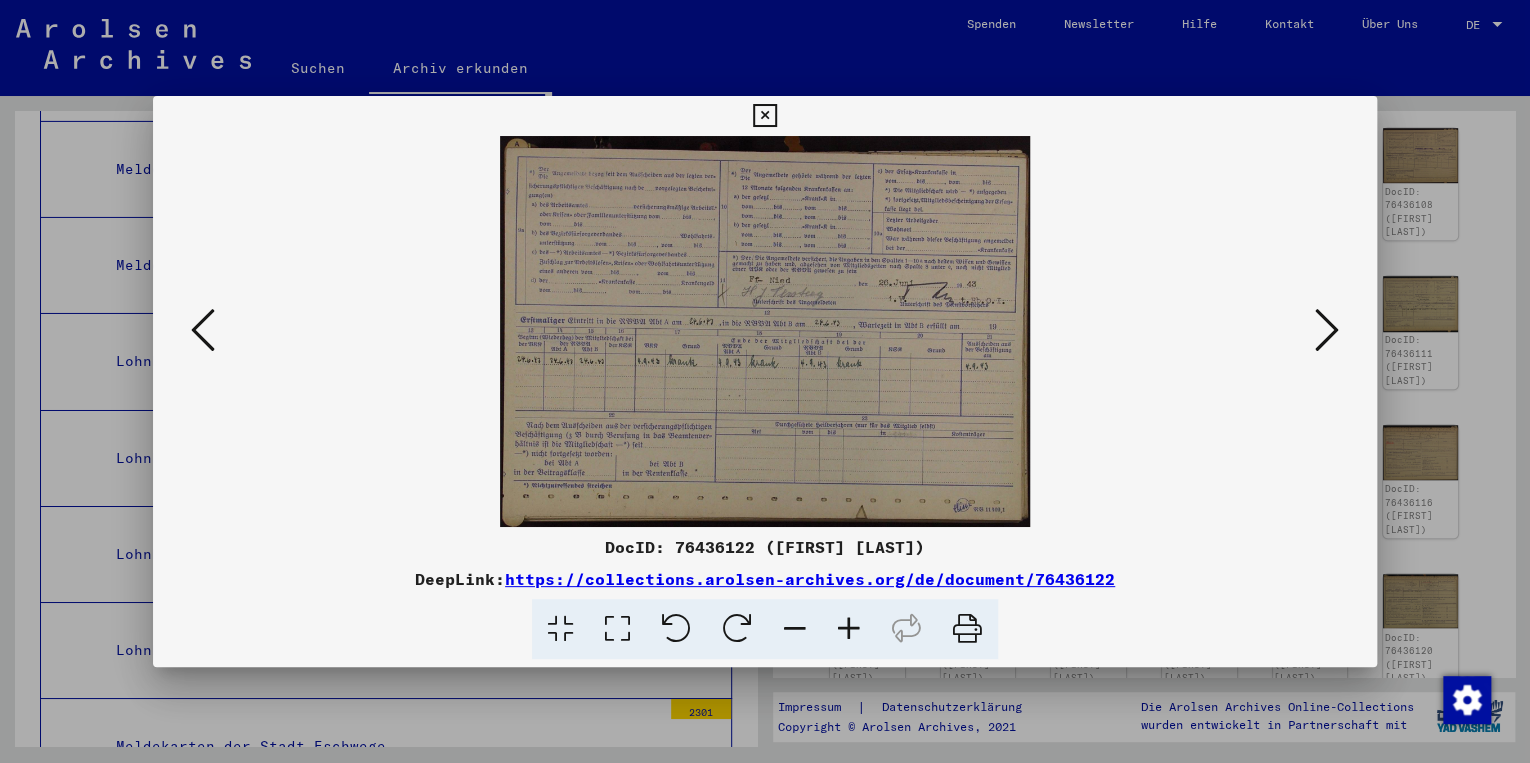 click at bounding box center (1327, 330) 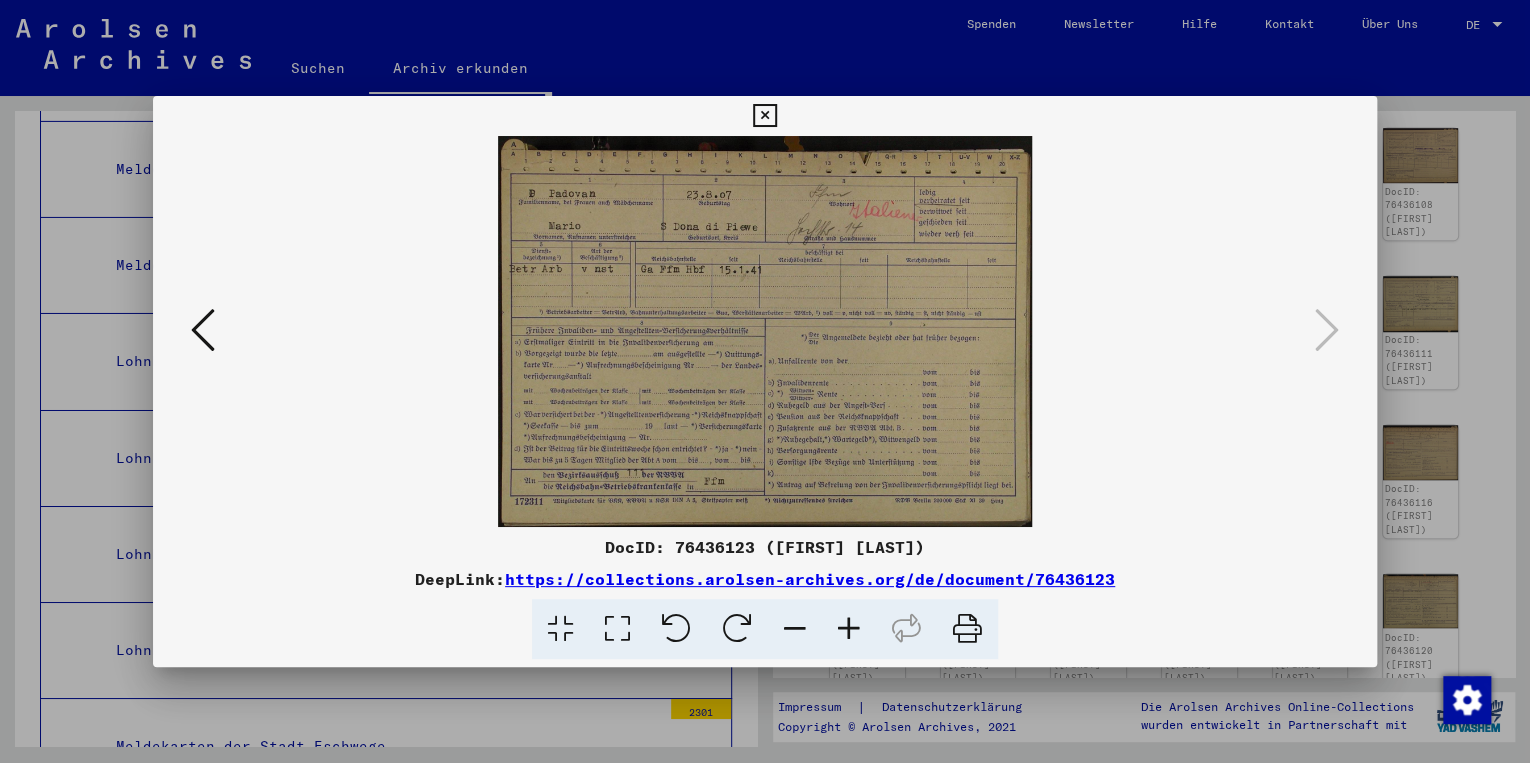 click at bounding box center [764, 116] 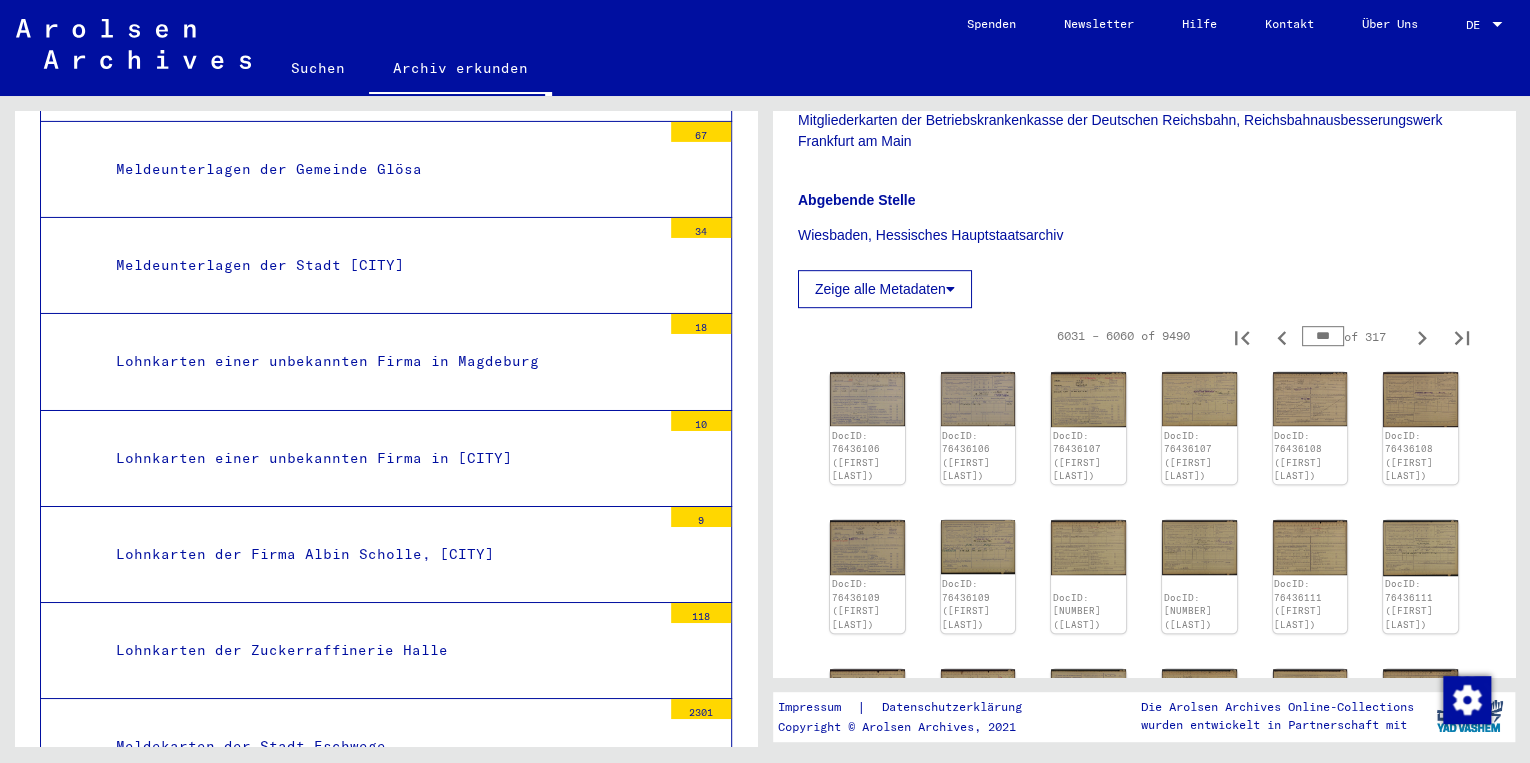 scroll, scrollTop: 240, scrollLeft: 0, axis: vertical 